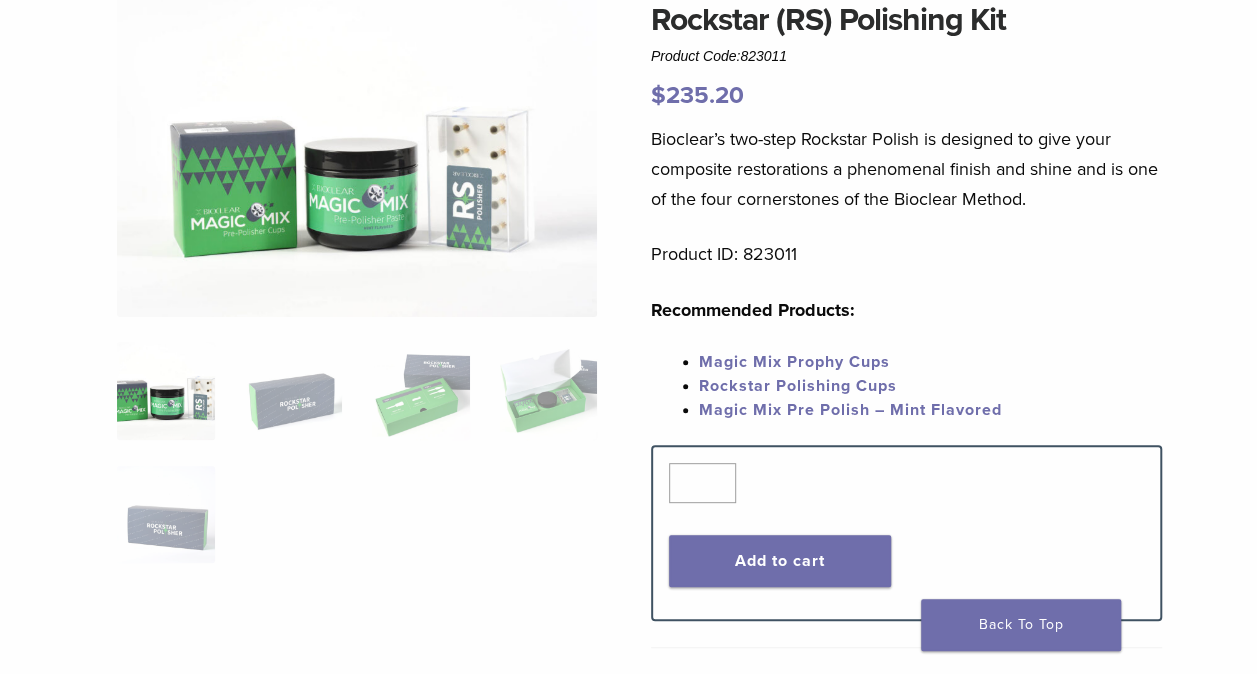 scroll, scrollTop: 200, scrollLeft: 0, axis: vertical 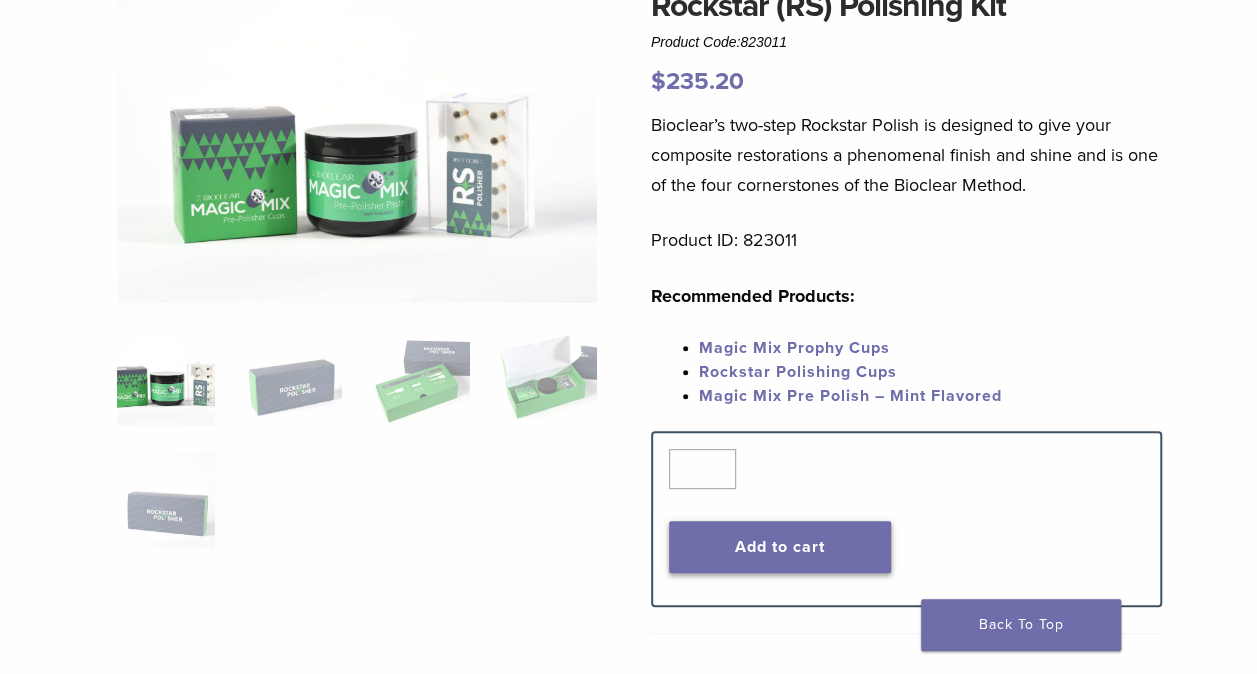 click on "Add to cart" at bounding box center (780, 547) 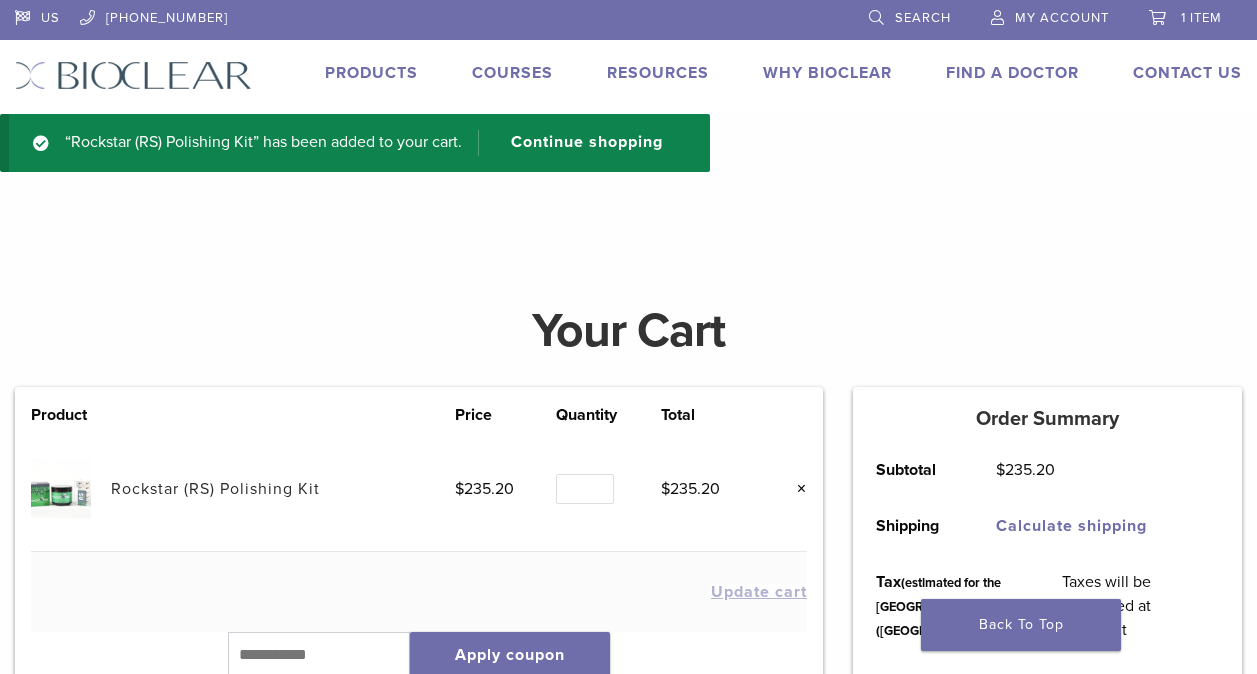 scroll, scrollTop: 0, scrollLeft: 0, axis: both 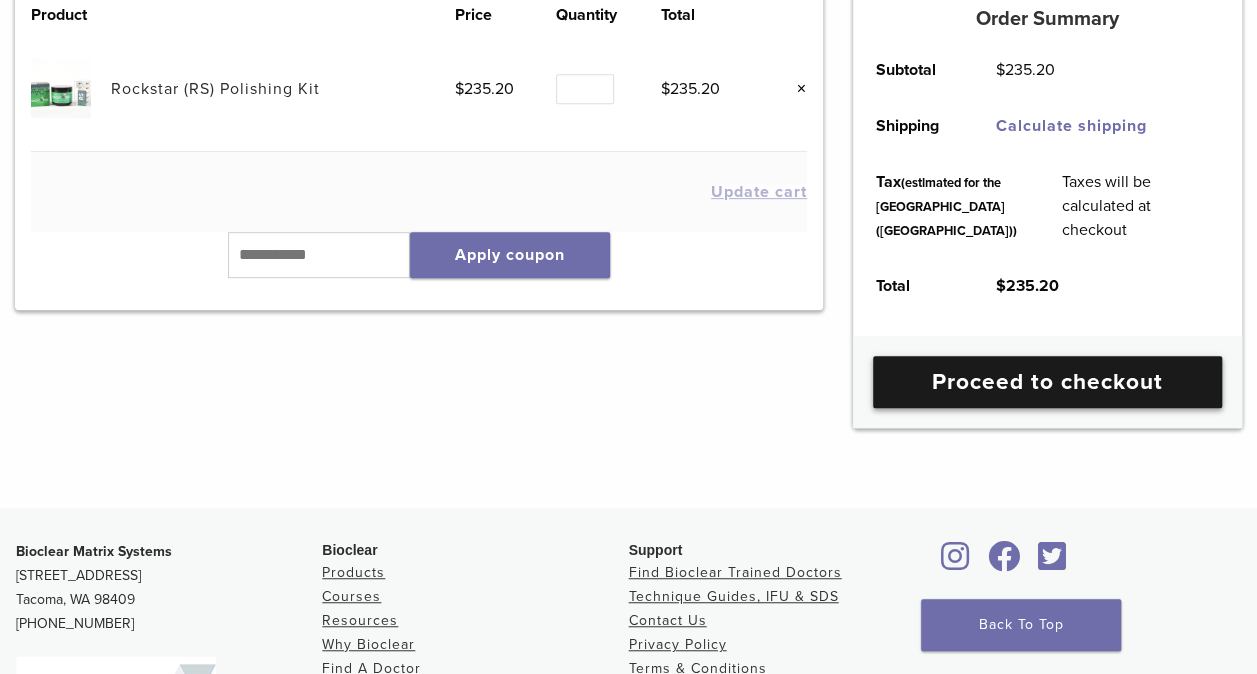 click on "Proceed to checkout" at bounding box center (1047, 382) 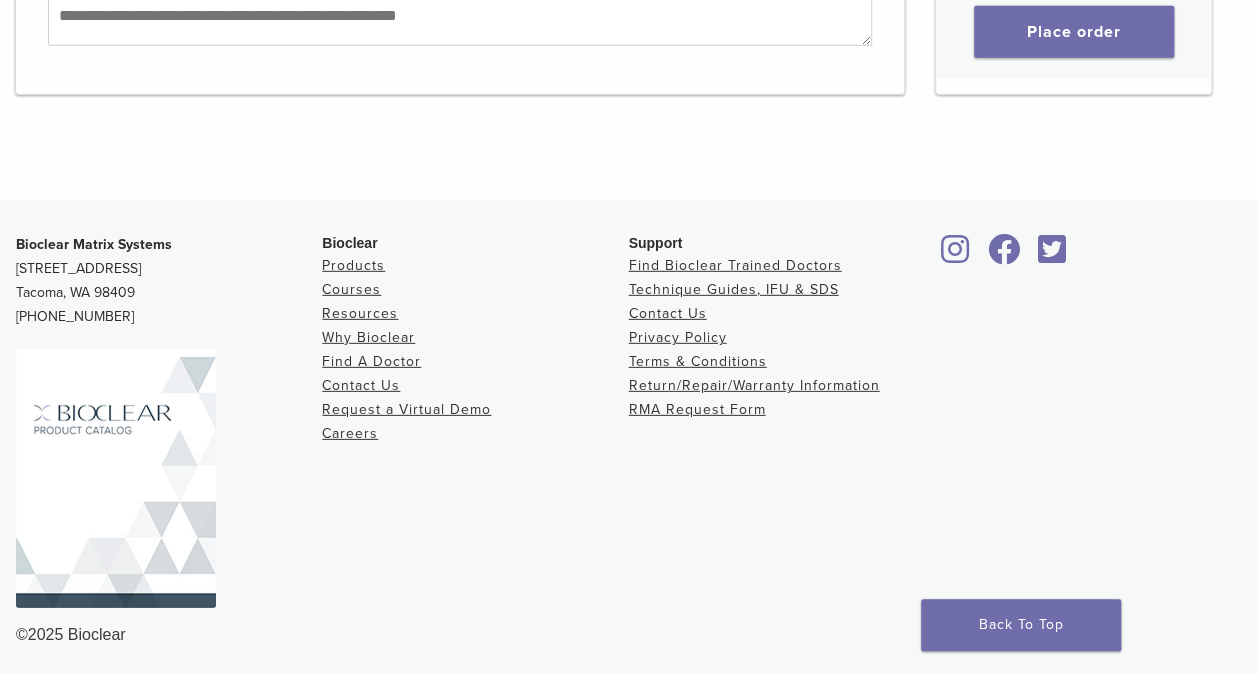scroll, scrollTop: 2831, scrollLeft: 0, axis: vertical 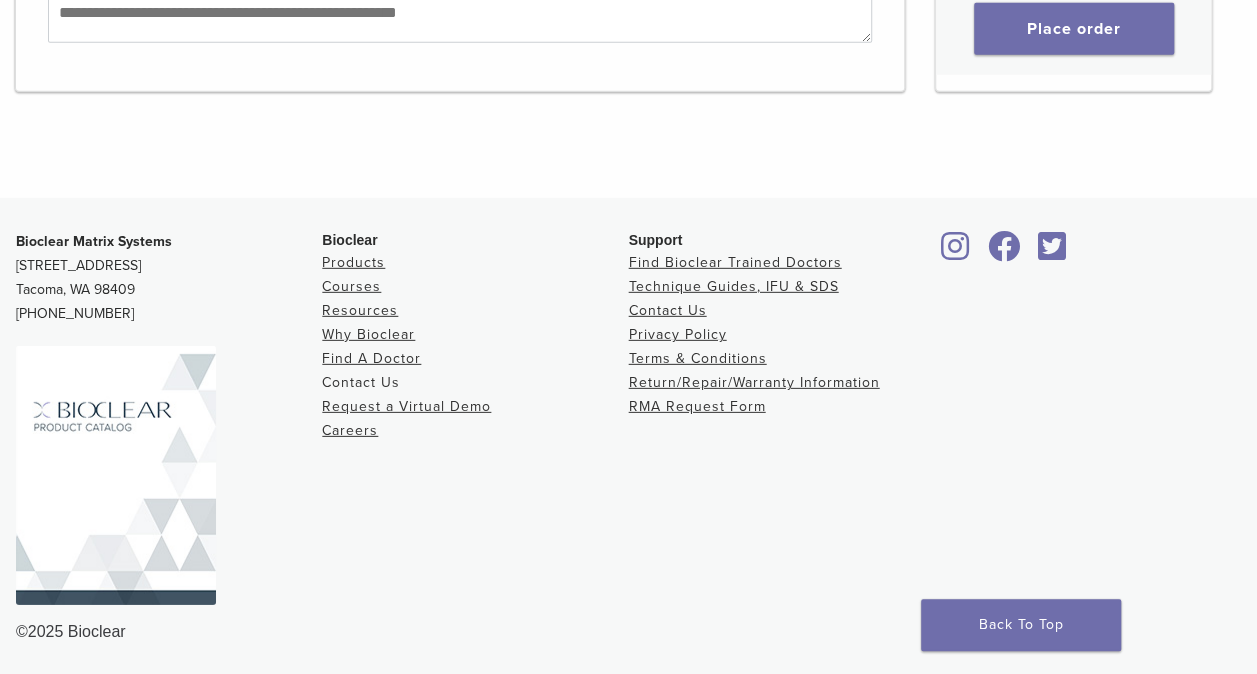 click on "Contact Us" at bounding box center [361, 382] 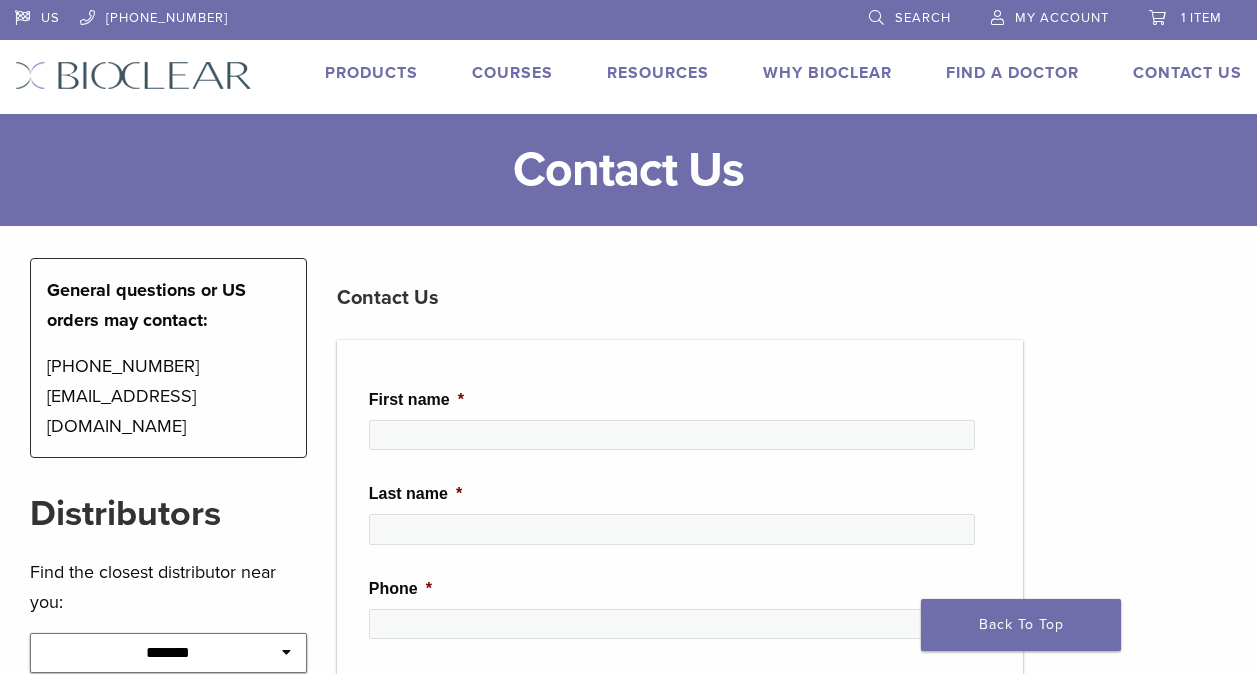 scroll, scrollTop: 0, scrollLeft: 0, axis: both 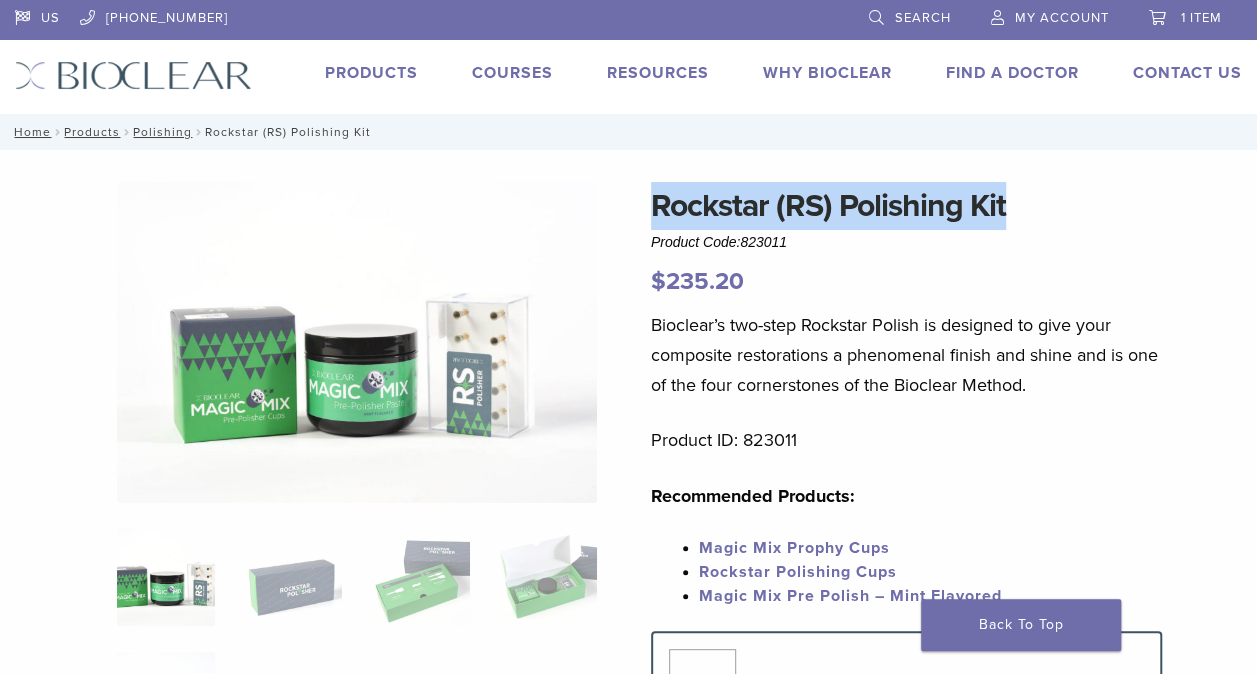 drag, startPoint x: 1025, startPoint y: 211, endPoint x: 659, endPoint y: 219, distance: 366.08743 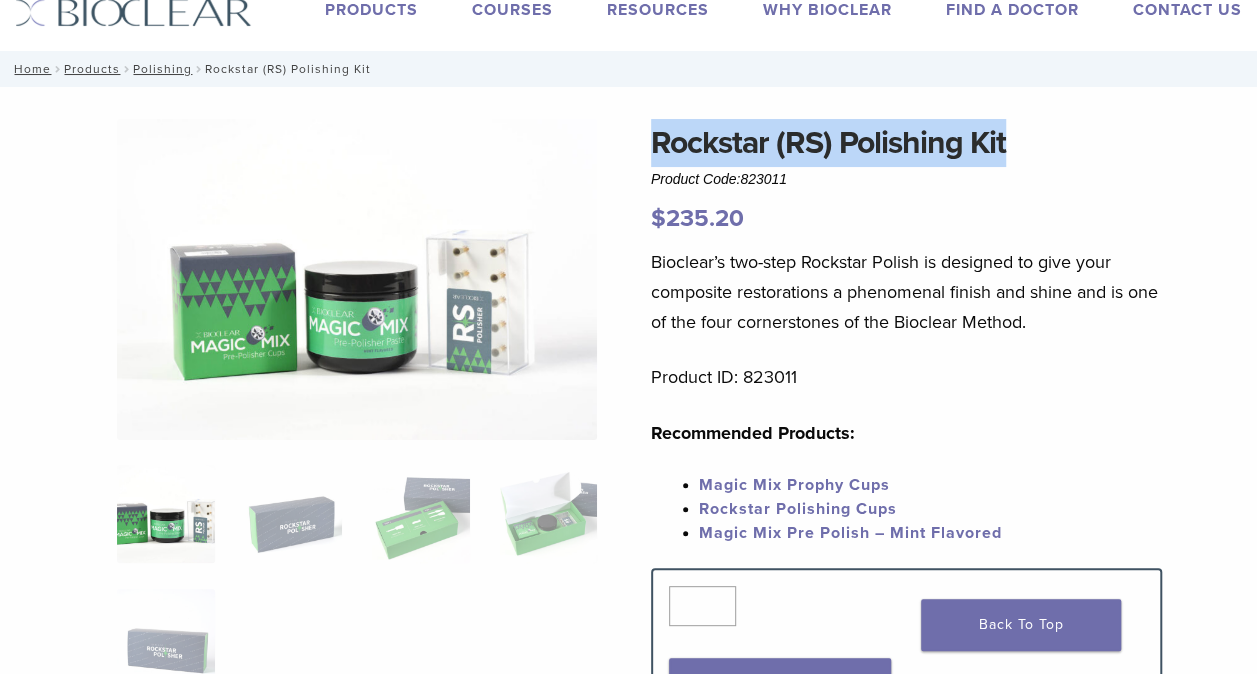 scroll, scrollTop: 0, scrollLeft: 0, axis: both 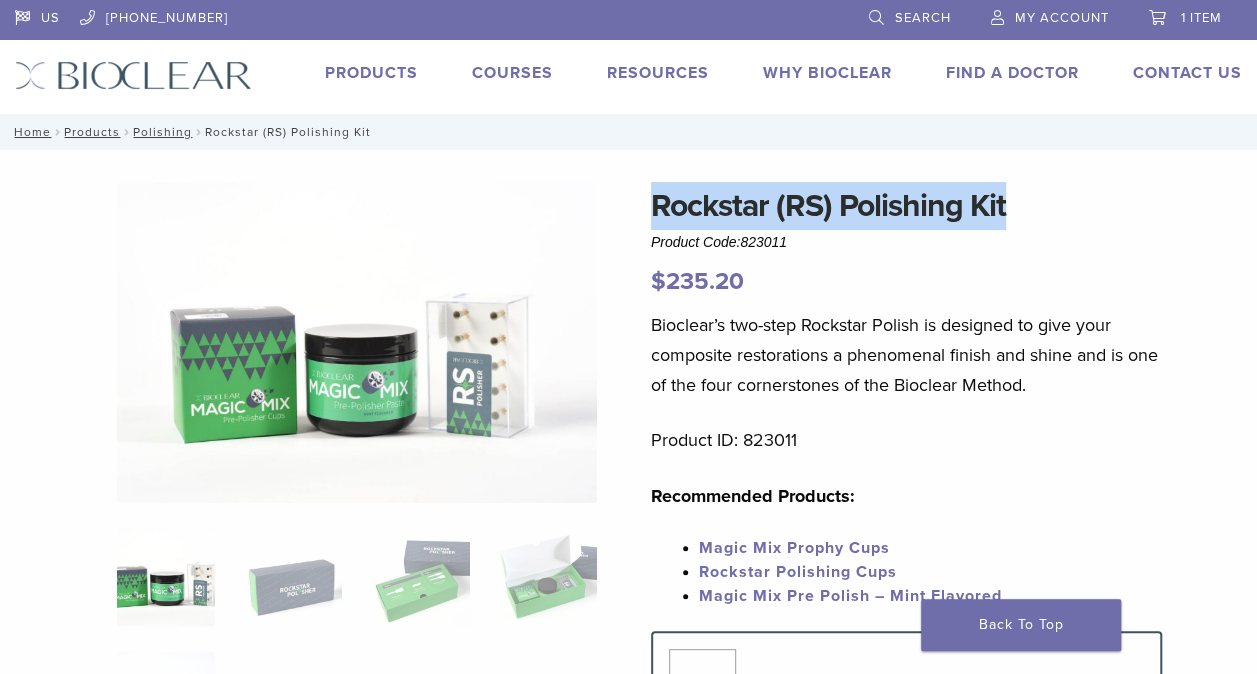 click on "1 item" at bounding box center [1201, 18] 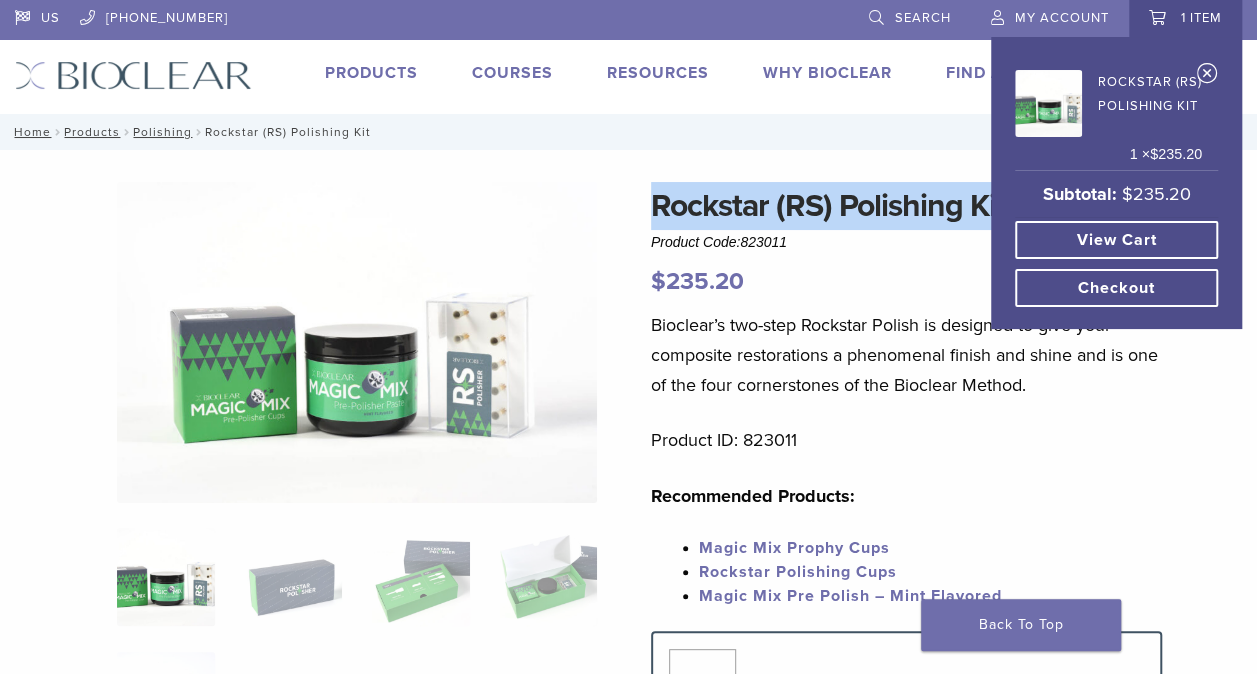 click on "Checkout" at bounding box center [1116, 288] 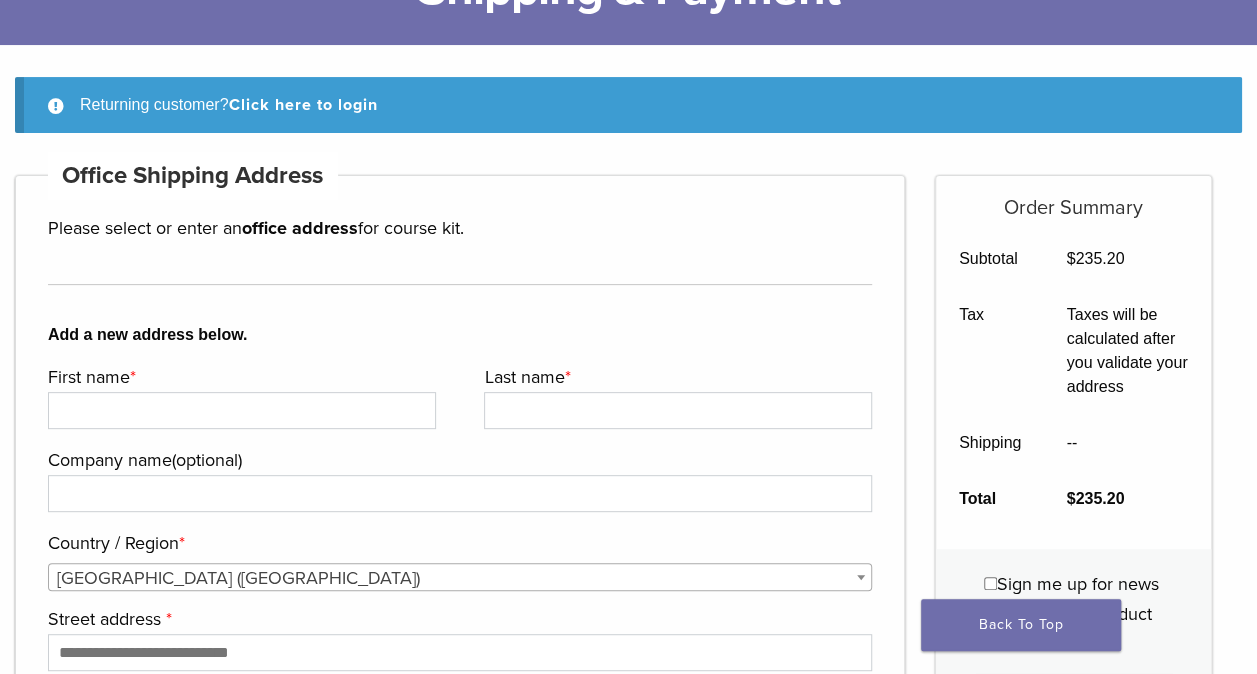 scroll, scrollTop: 200, scrollLeft: 0, axis: vertical 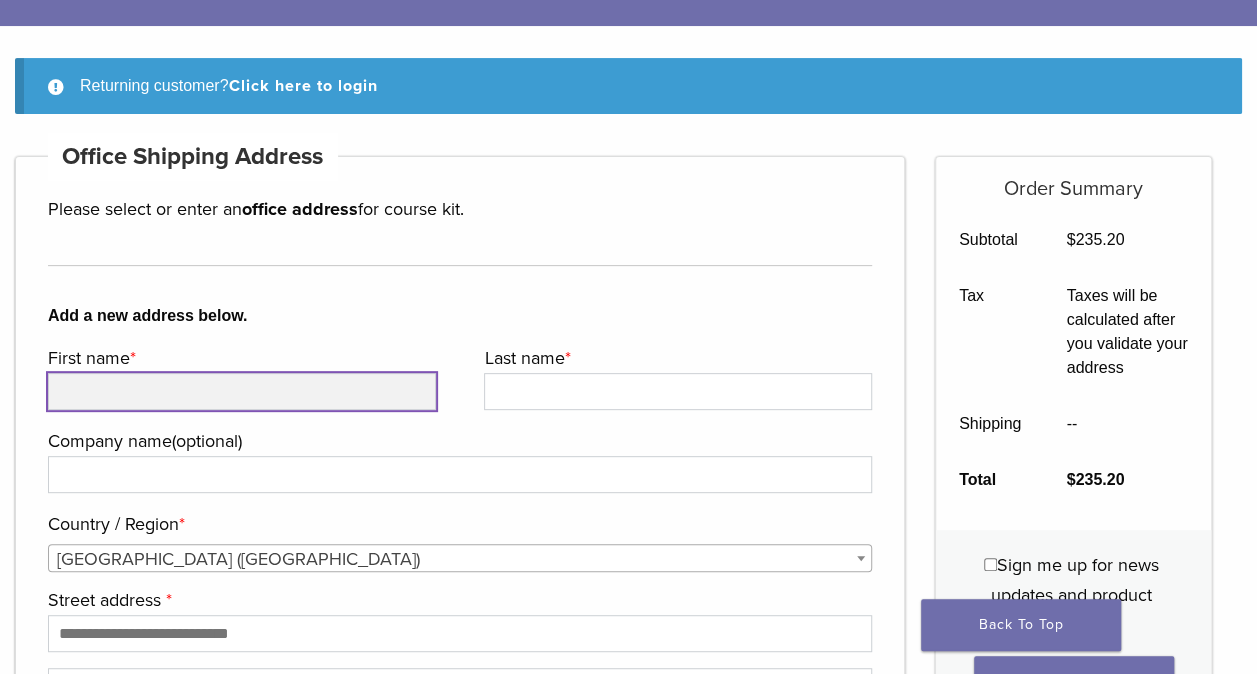 click on "First name  *" at bounding box center [242, 391] 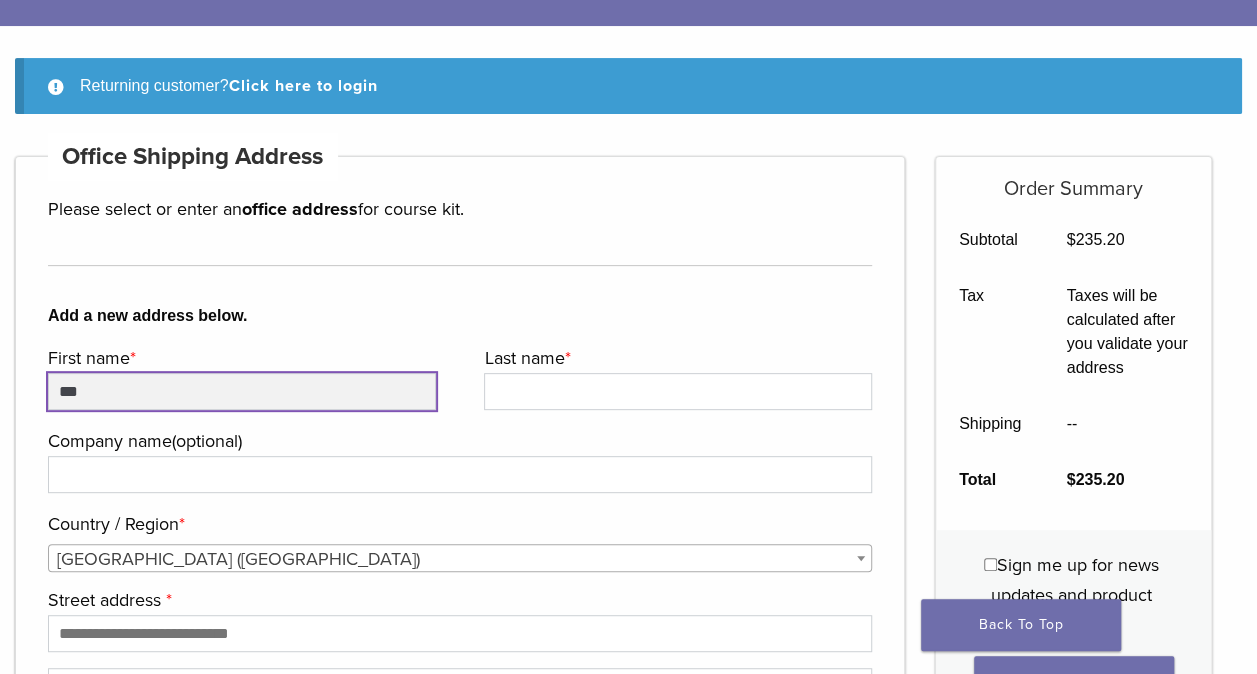type on "****" 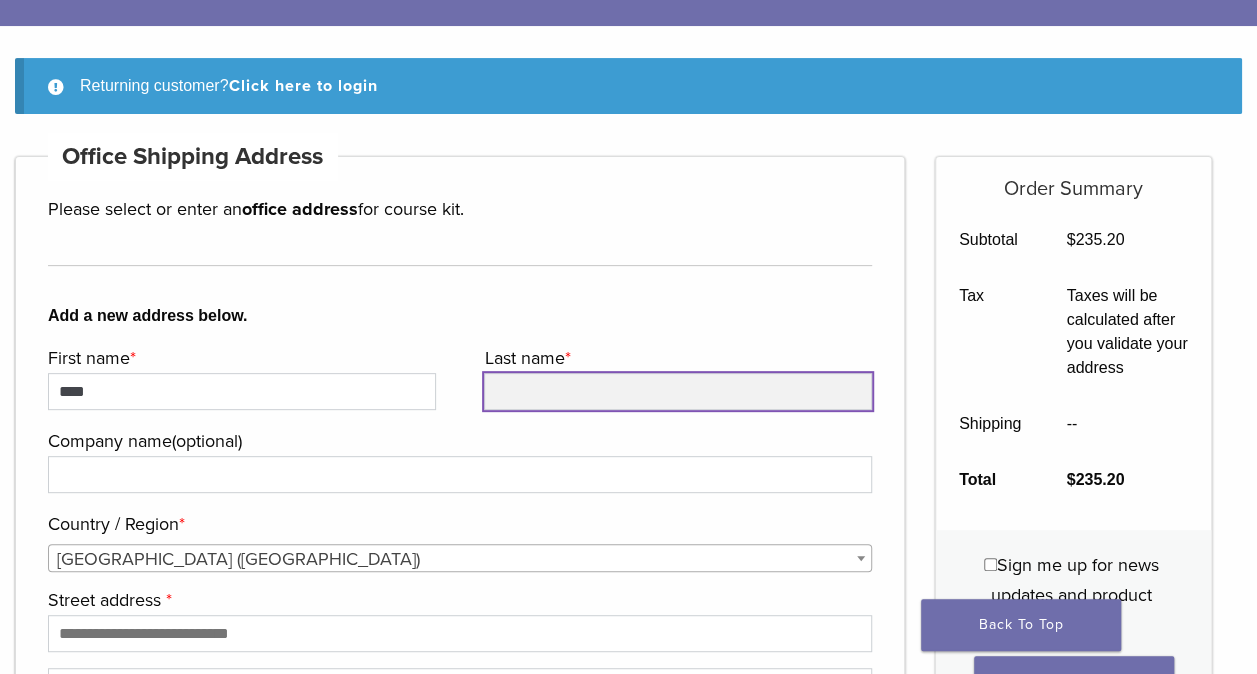 type on "******" 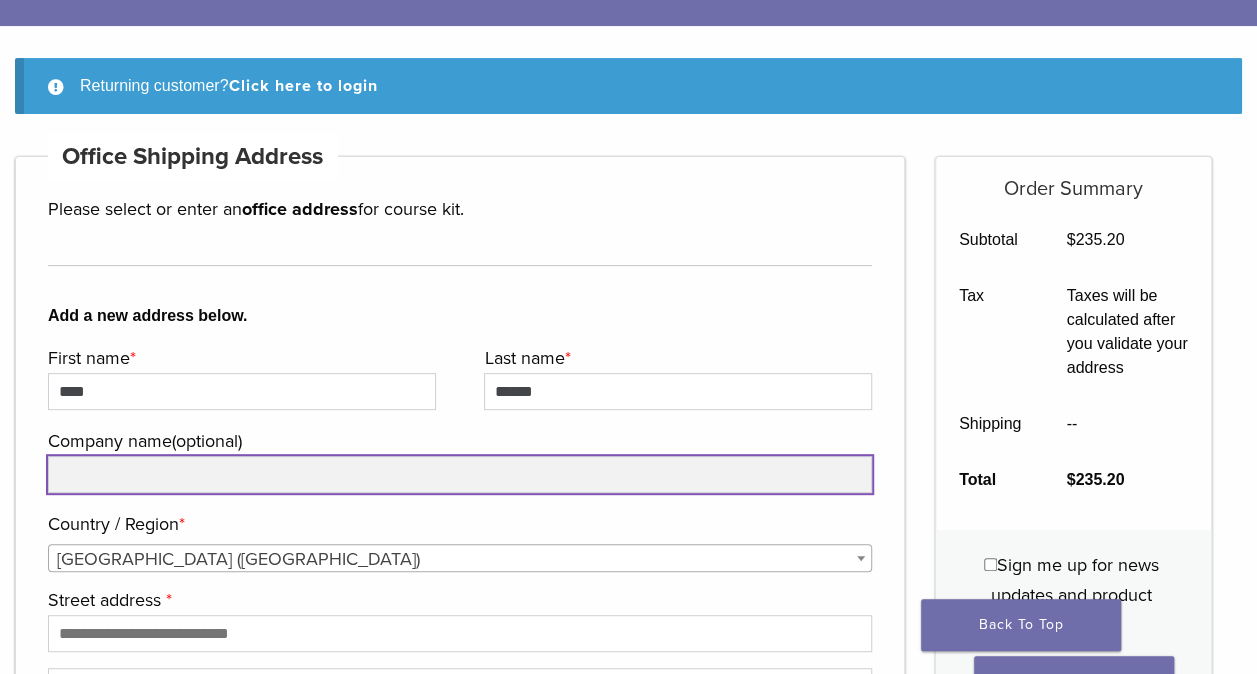 type on "**********" 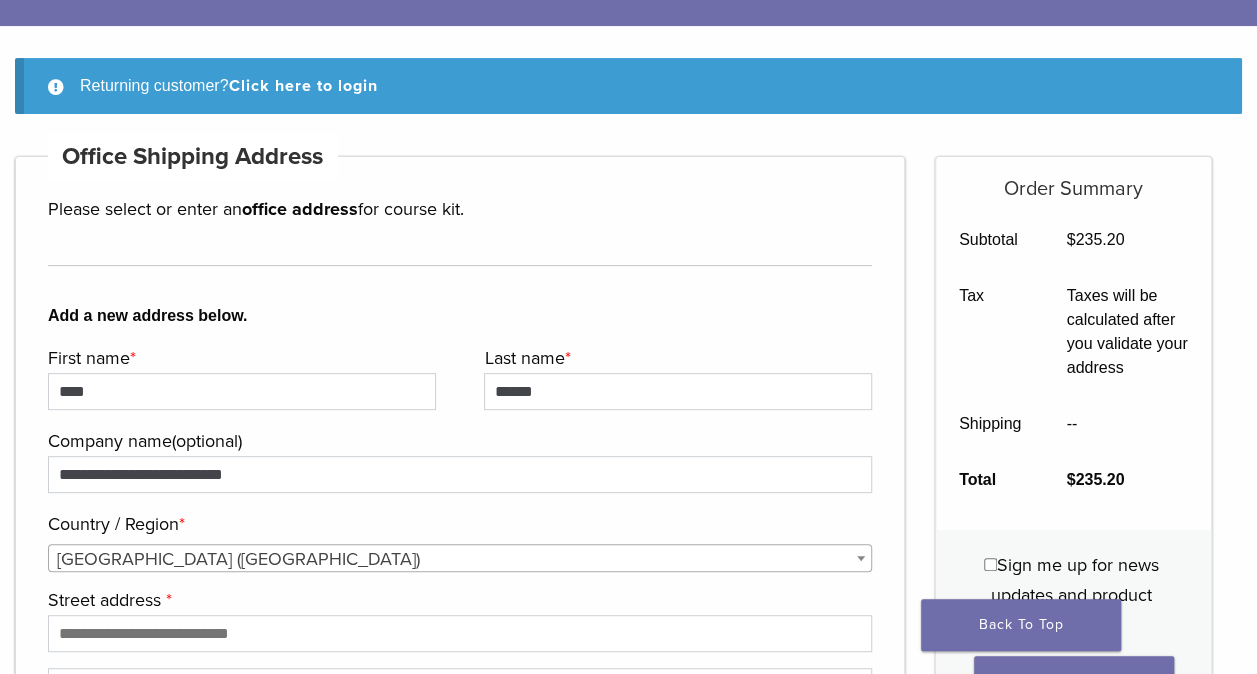 type on "****" 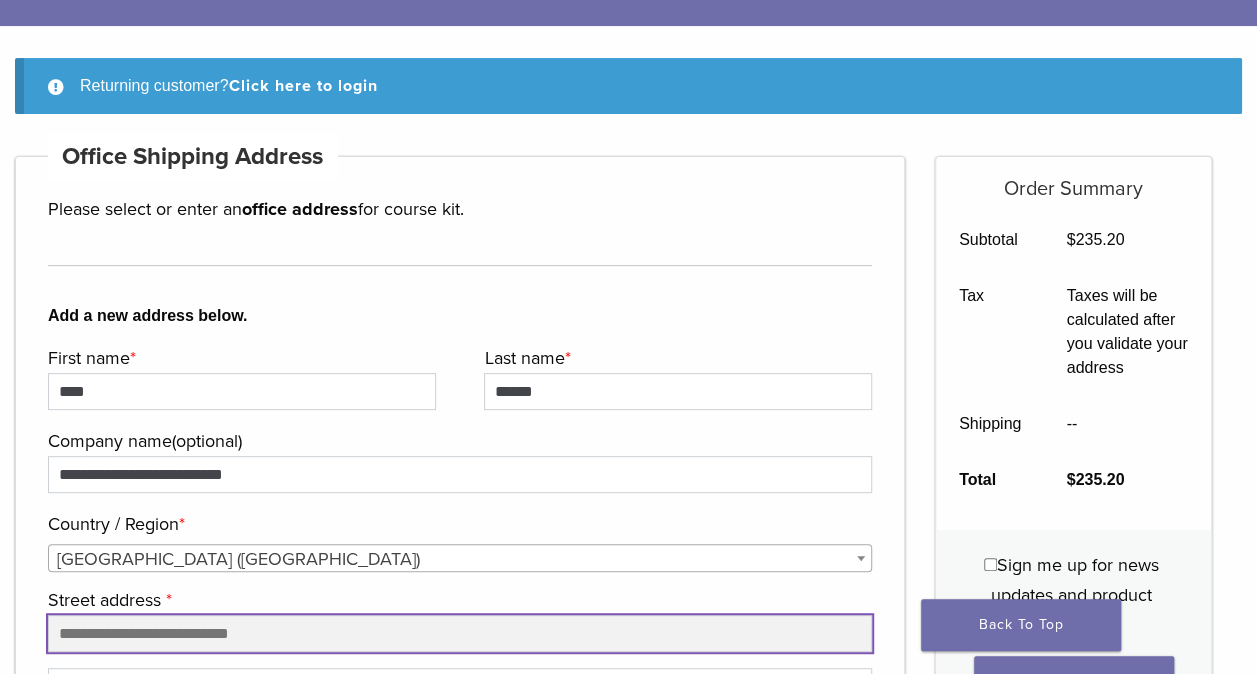 type on "**********" 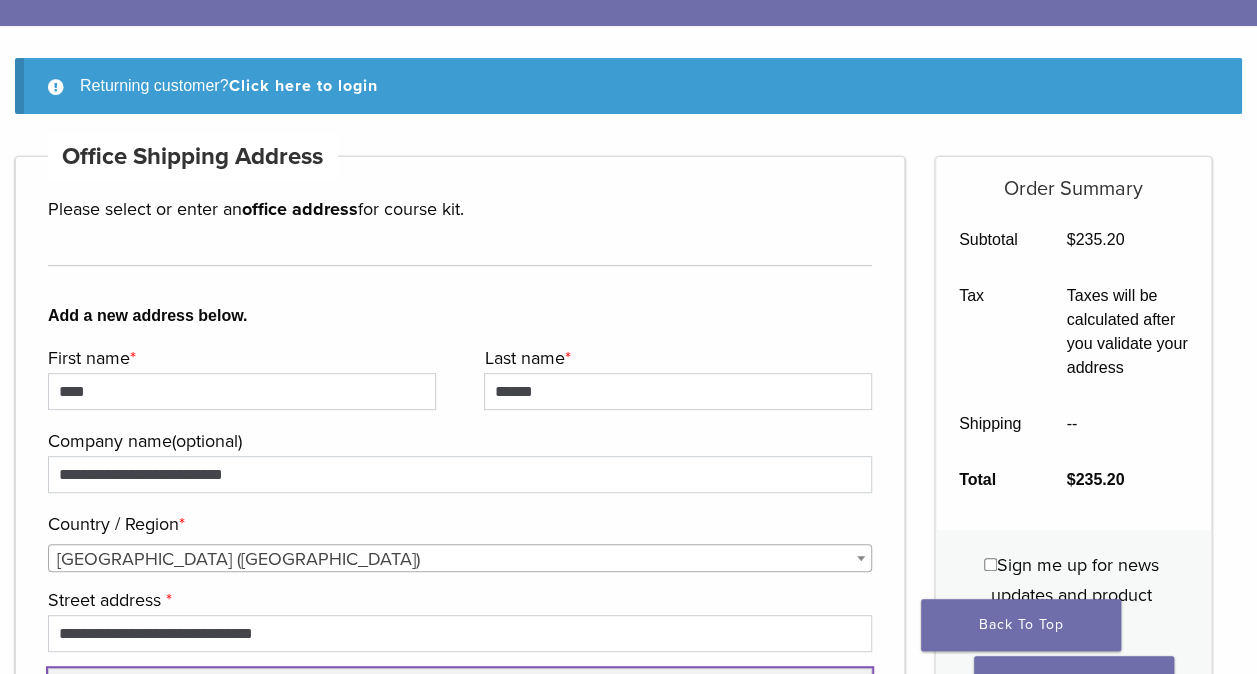 type on "**********" 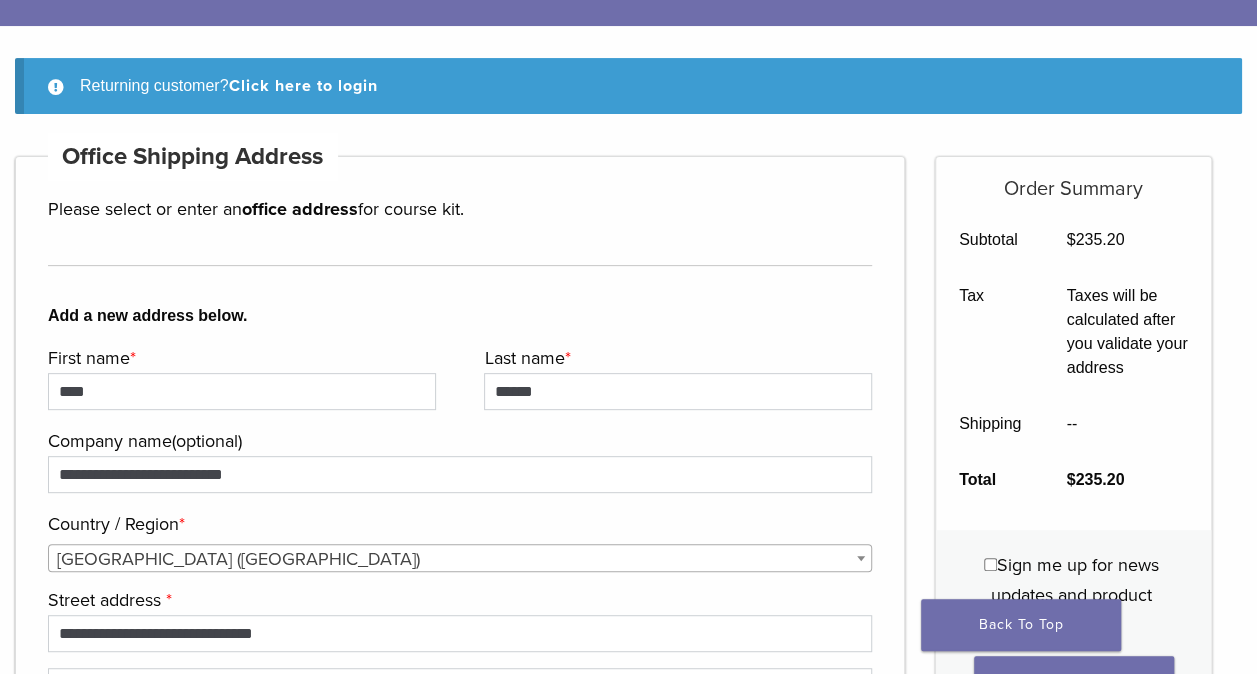 type on "**********" 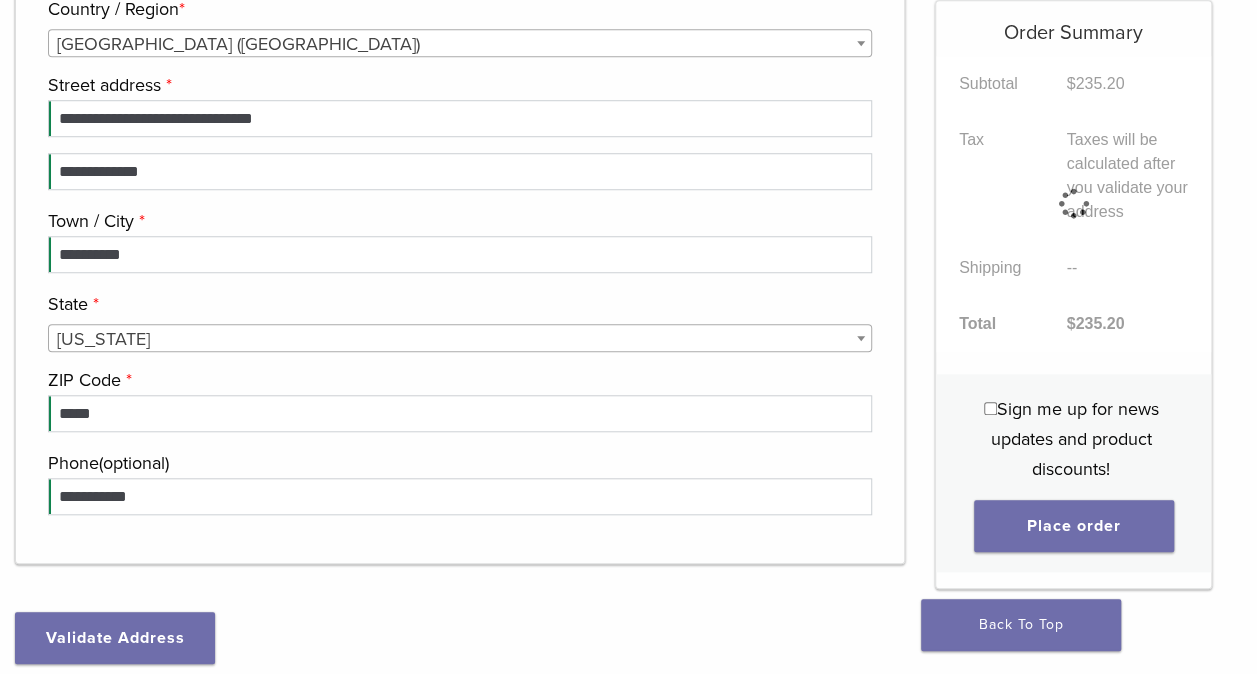 scroll, scrollTop: 615, scrollLeft: 0, axis: vertical 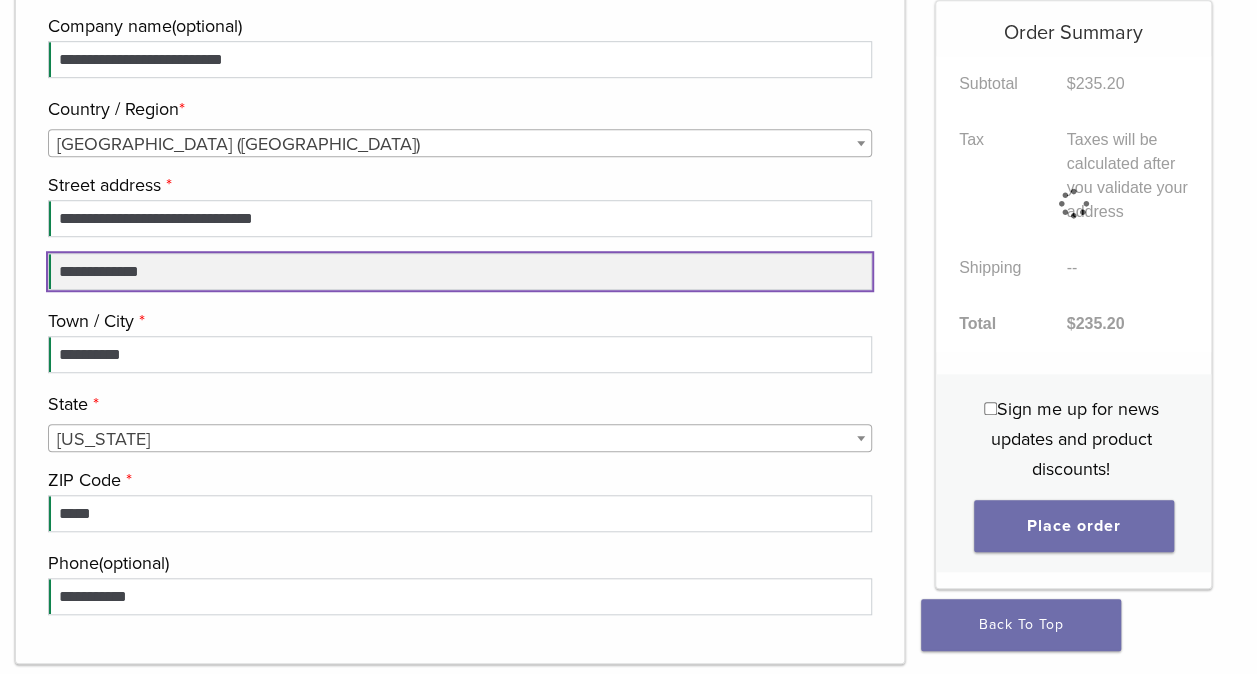 drag, startPoint x: 184, startPoint y: 267, endPoint x: -105, endPoint y: 626, distance: 460.8709 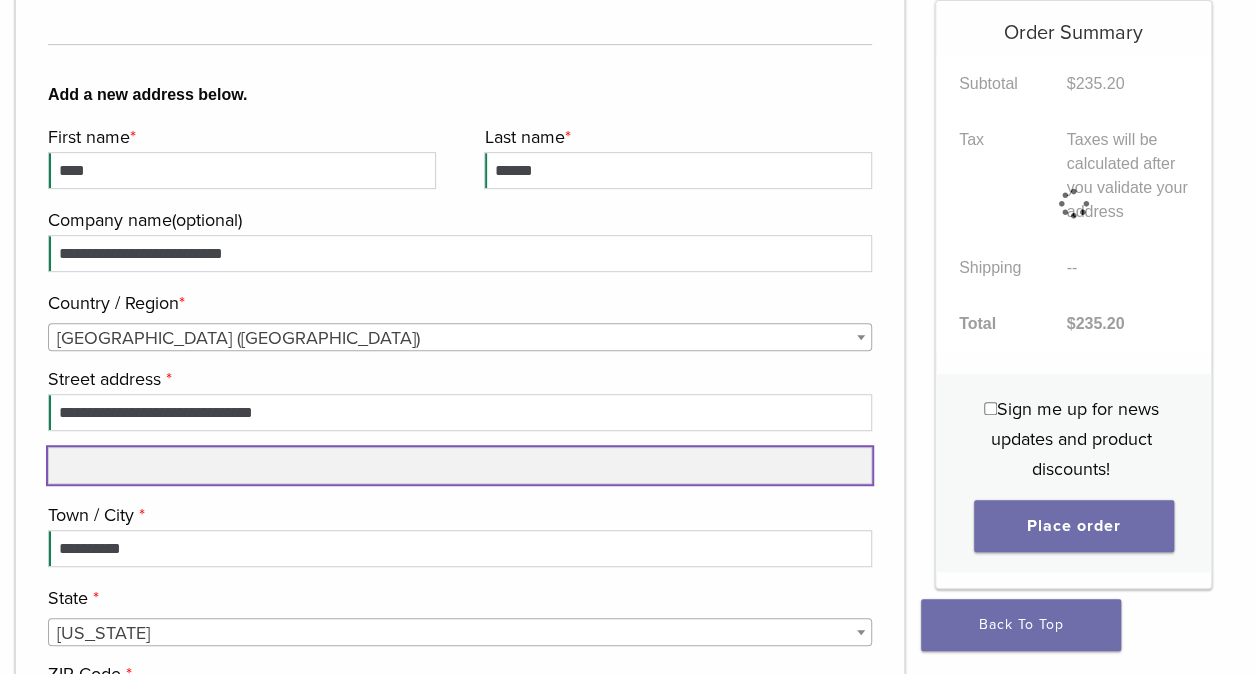 scroll, scrollTop: 415, scrollLeft: 0, axis: vertical 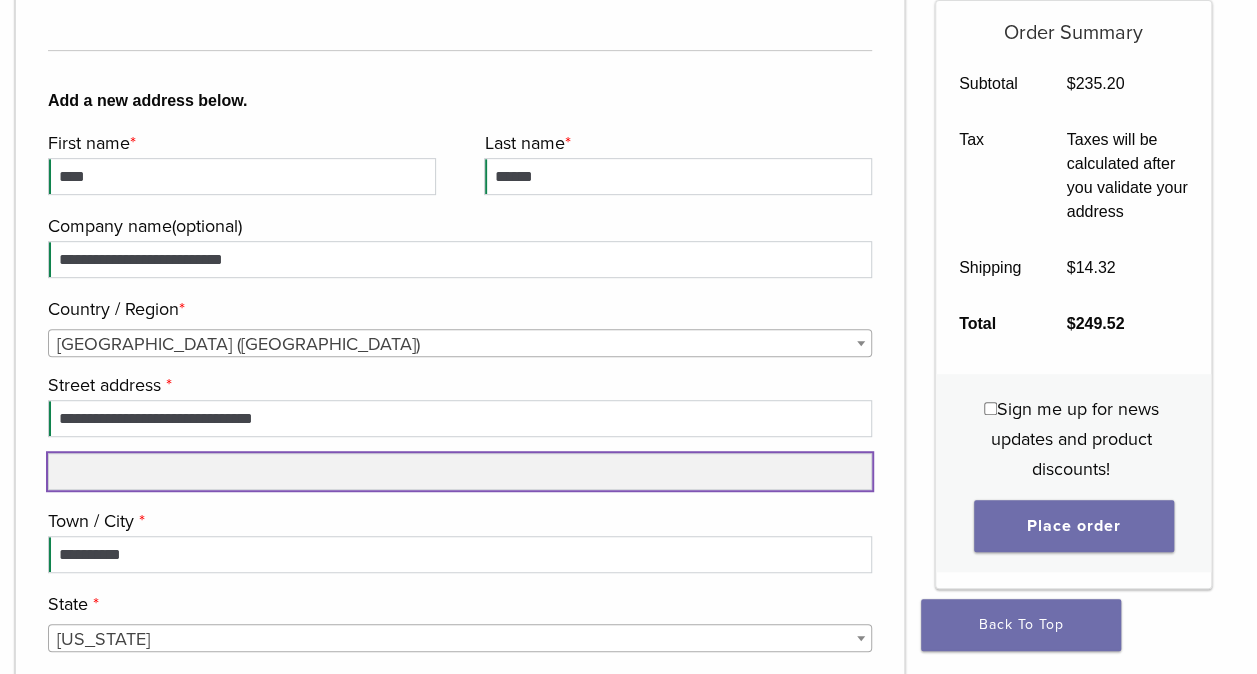 type 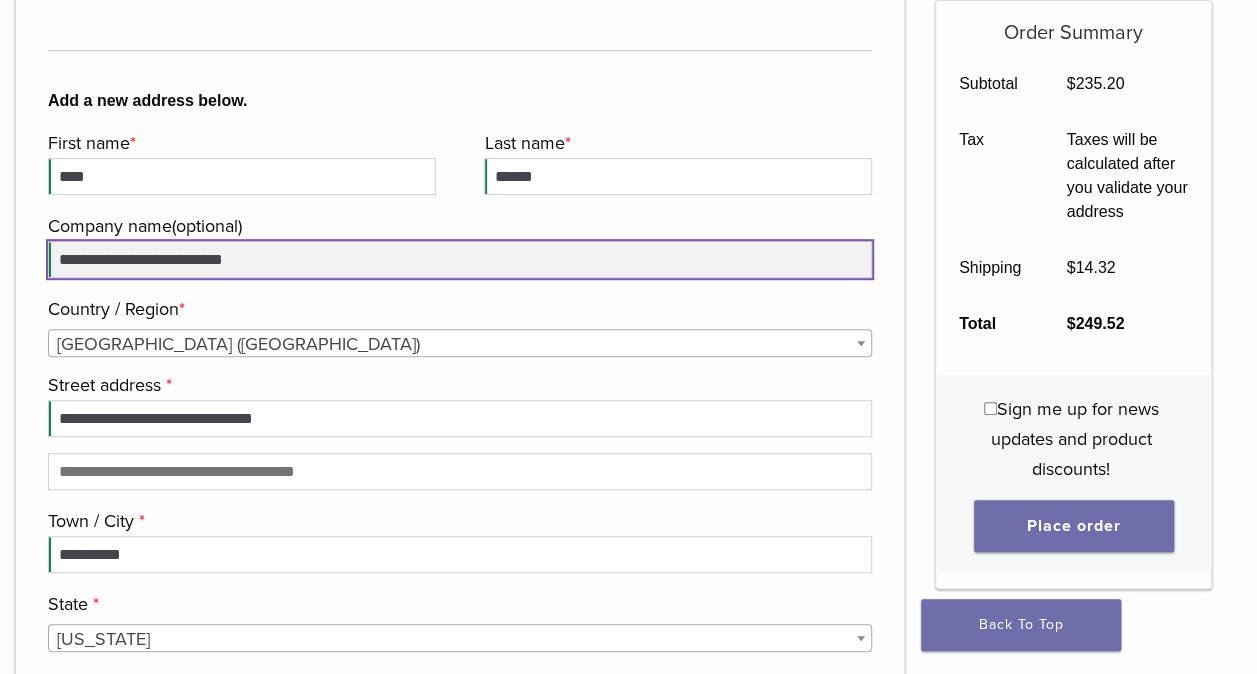 click on "**********" at bounding box center (460, 259) 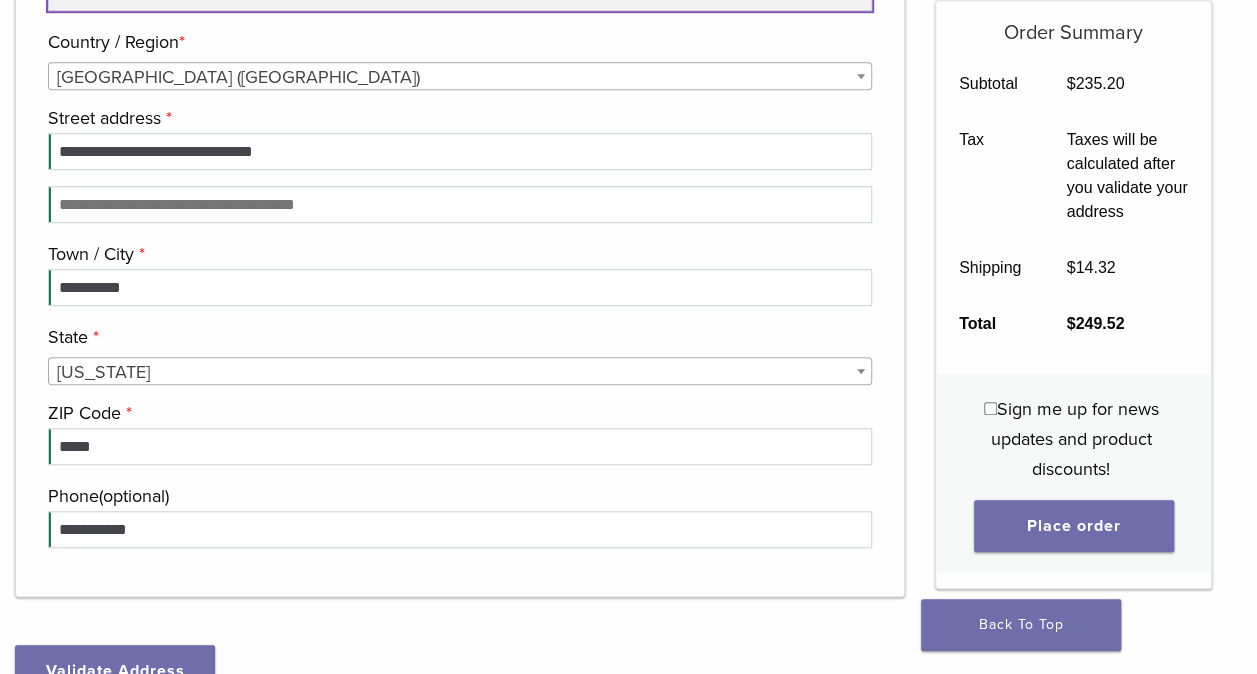 scroll, scrollTop: 715, scrollLeft: 0, axis: vertical 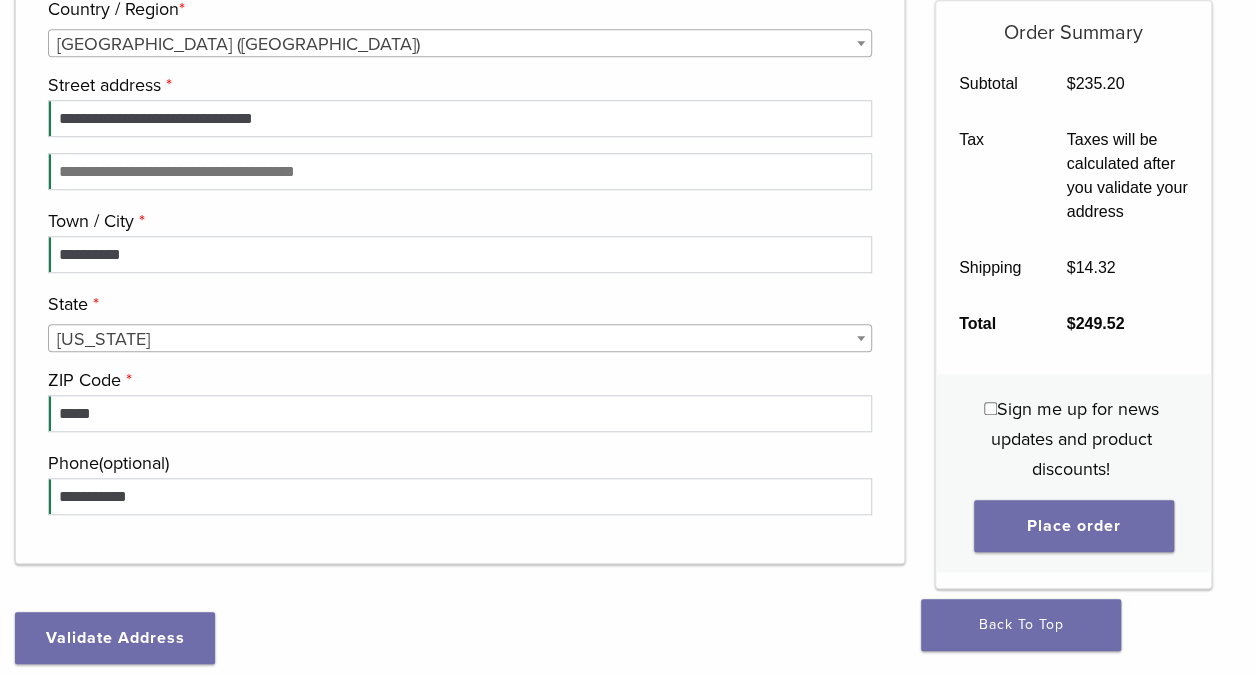 type on "**********" 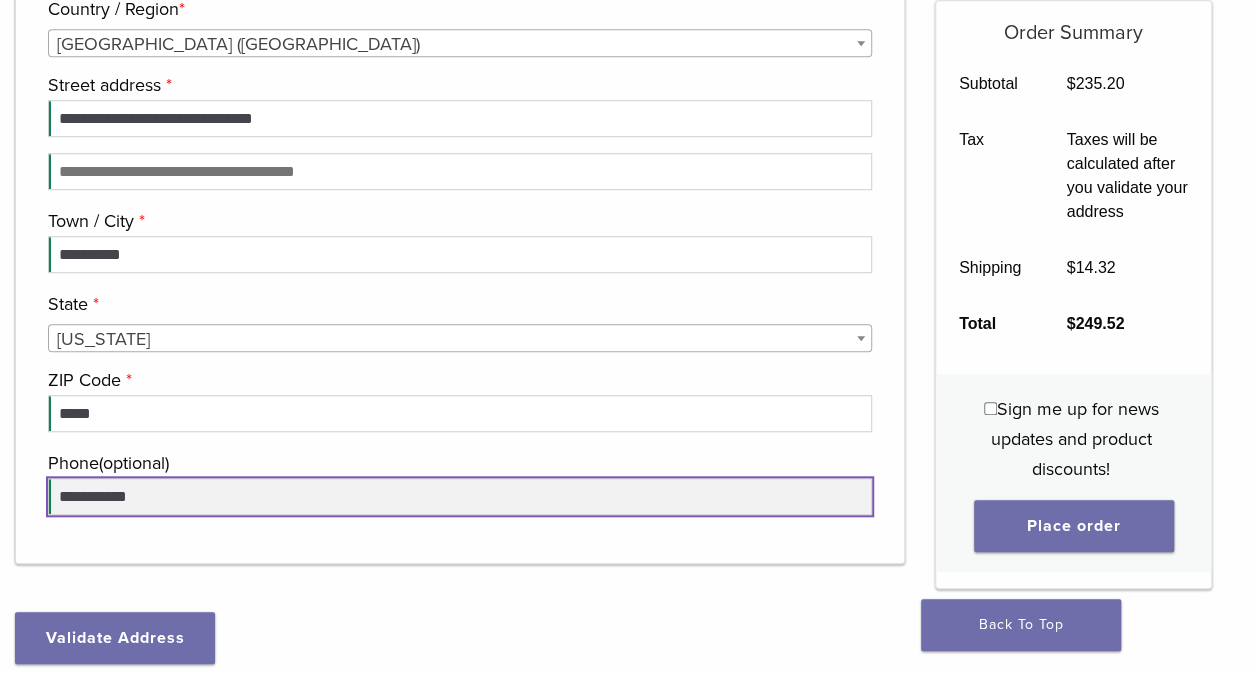 drag, startPoint x: 174, startPoint y: 494, endPoint x: -49, endPoint y: 626, distance: 259.13895 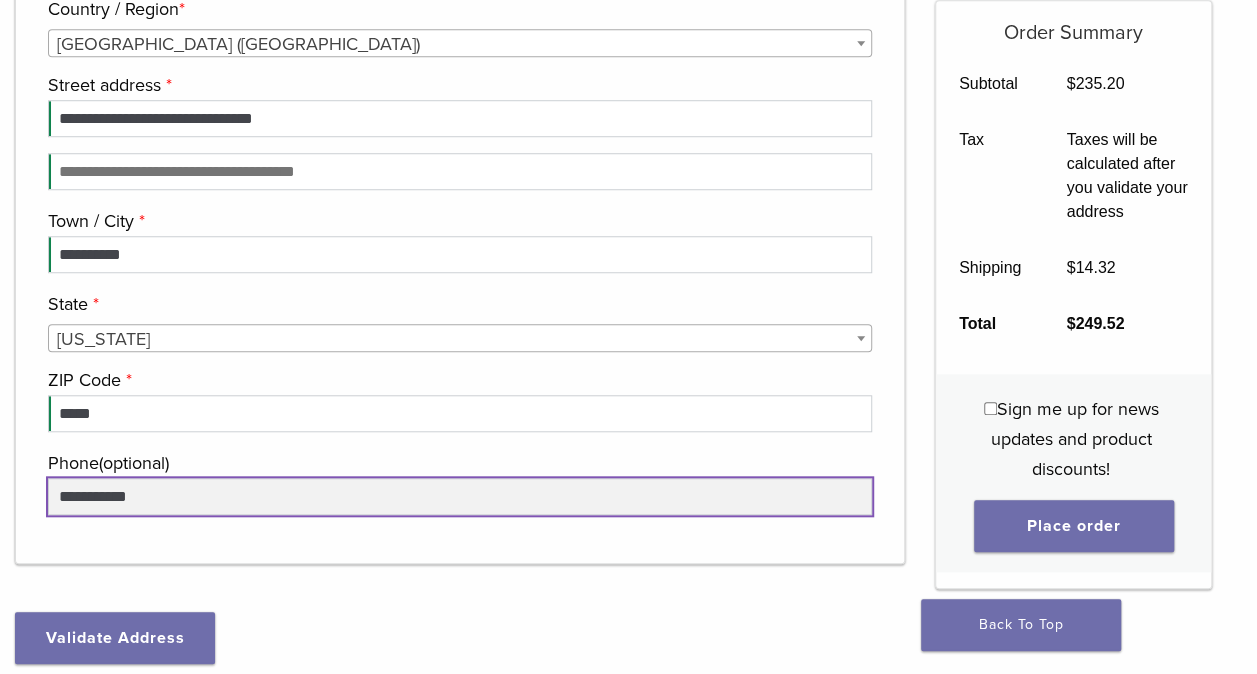 click on "**********" at bounding box center (460, 496) 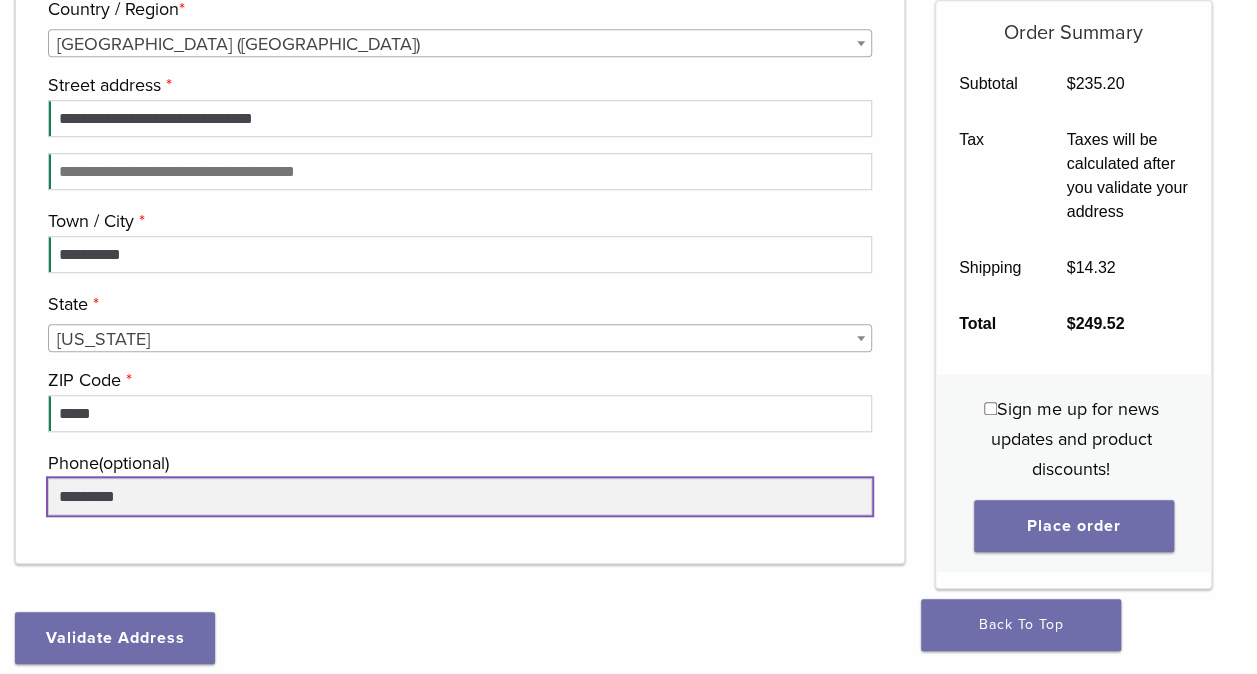 drag, startPoint x: 197, startPoint y: 497, endPoint x: -41, endPoint y: 623, distance: 269.29538 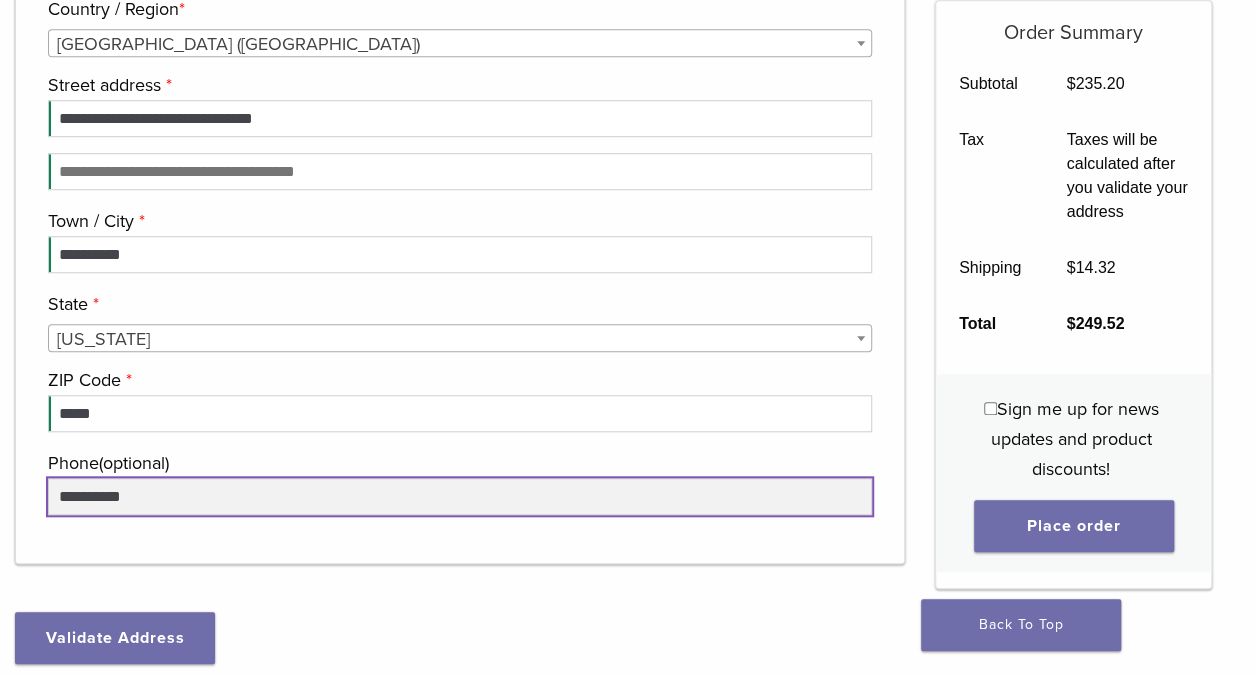type on "**********" 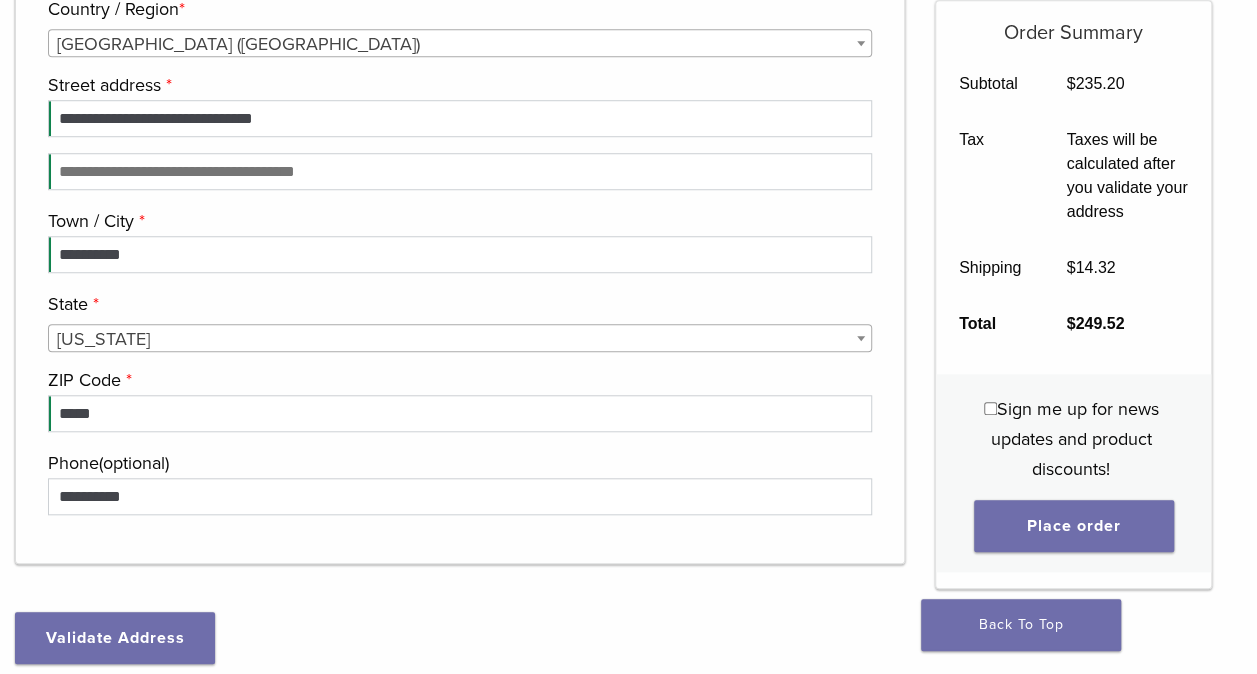 click on "**********" at bounding box center [460, 152] 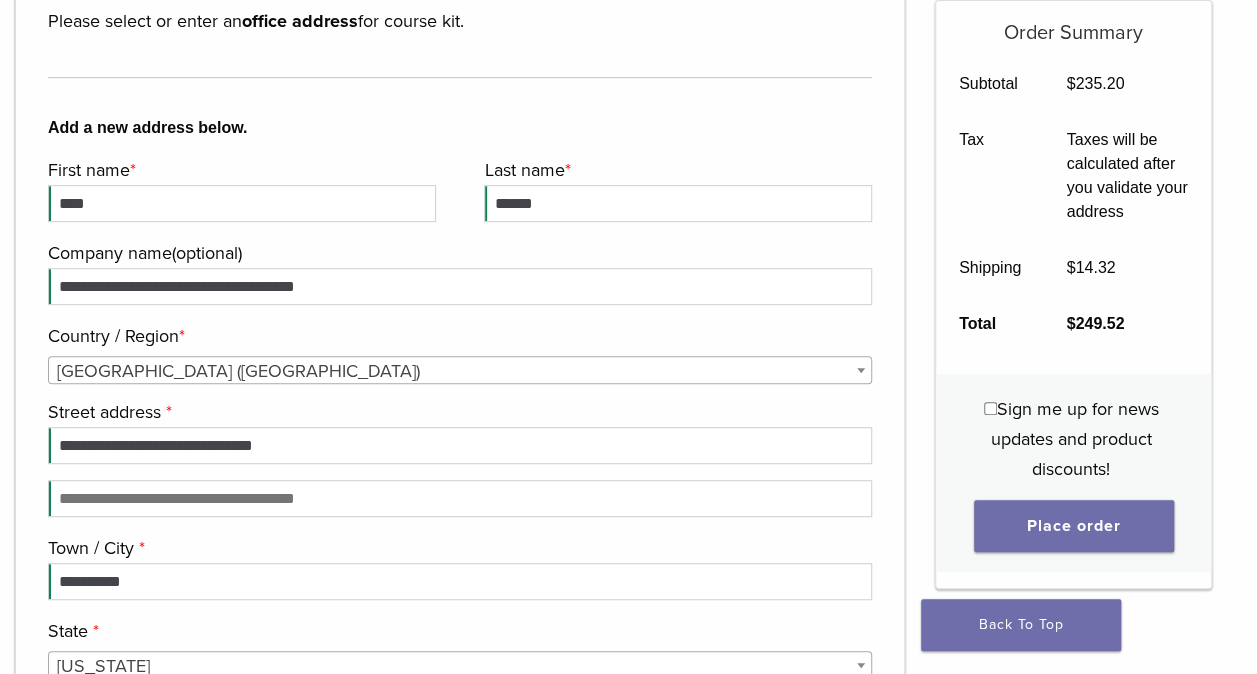 scroll, scrollTop: 415, scrollLeft: 0, axis: vertical 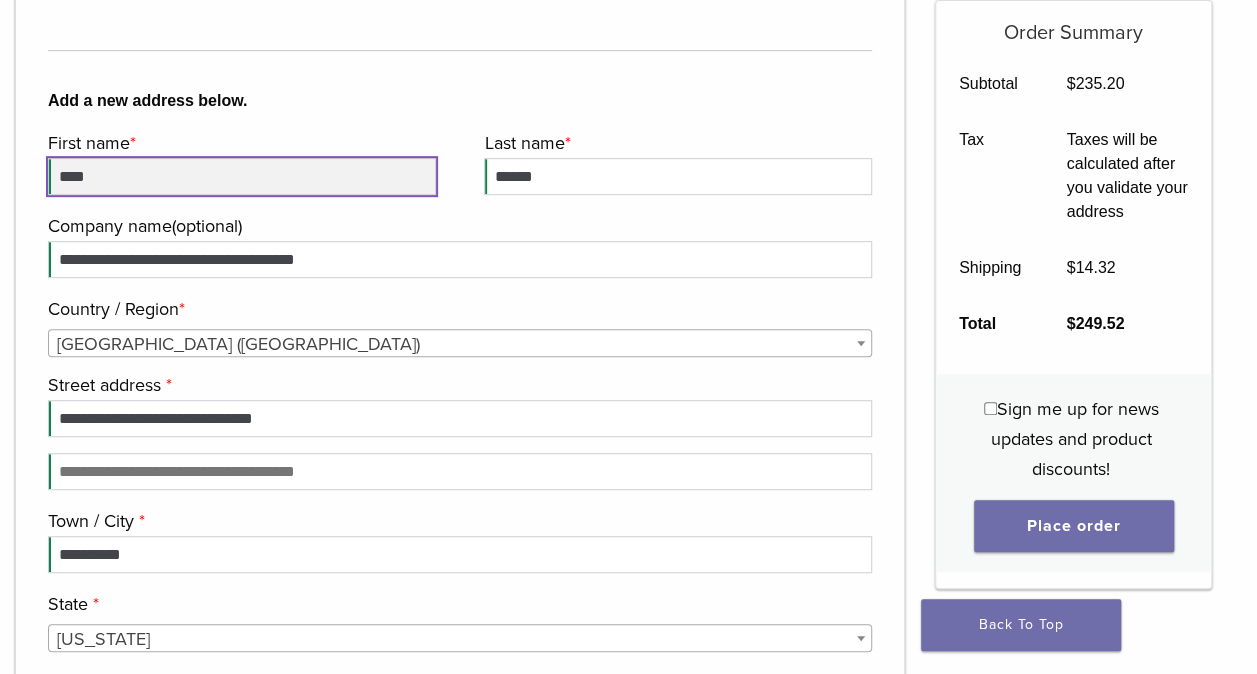 click on "****" at bounding box center (242, 176) 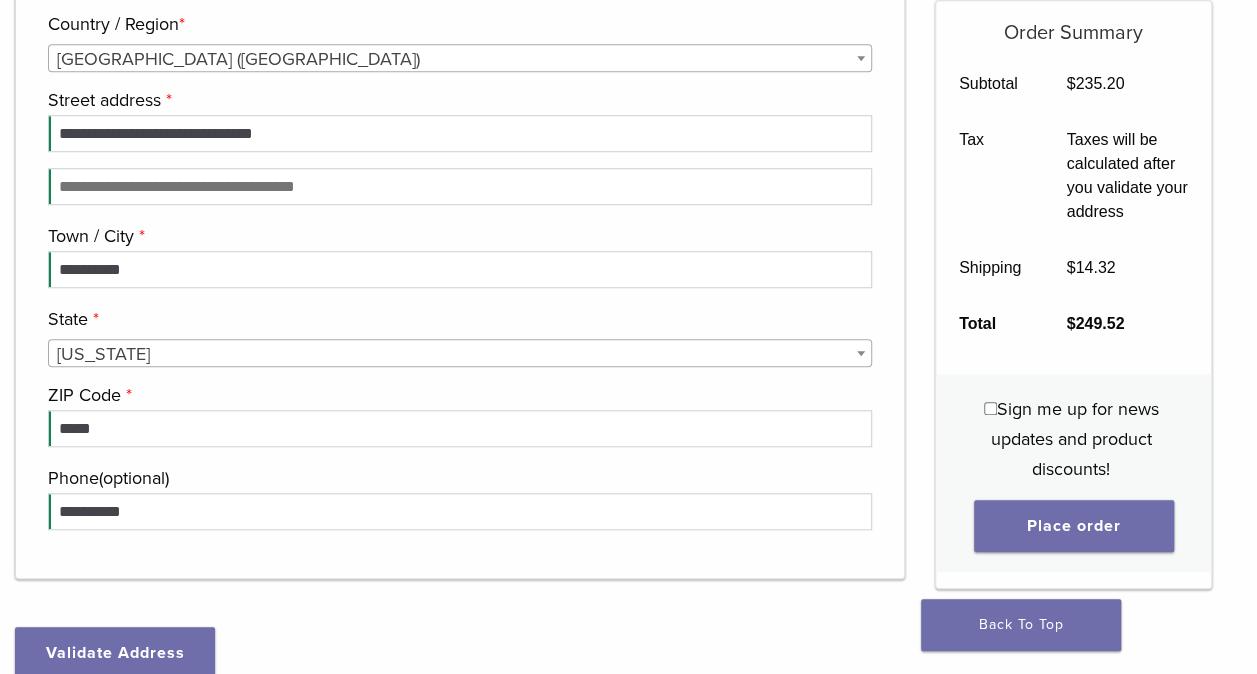 scroll, scrollTop: 815, scrollLeft: 0, axis: vertical 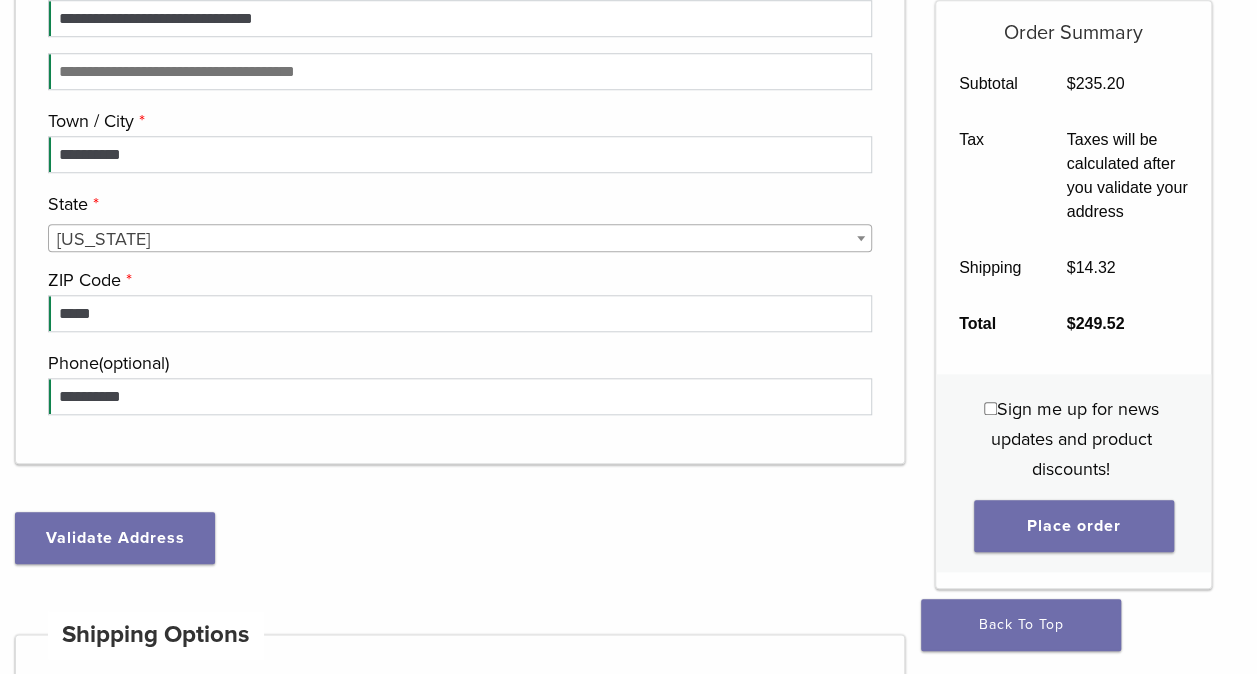 type on "********" 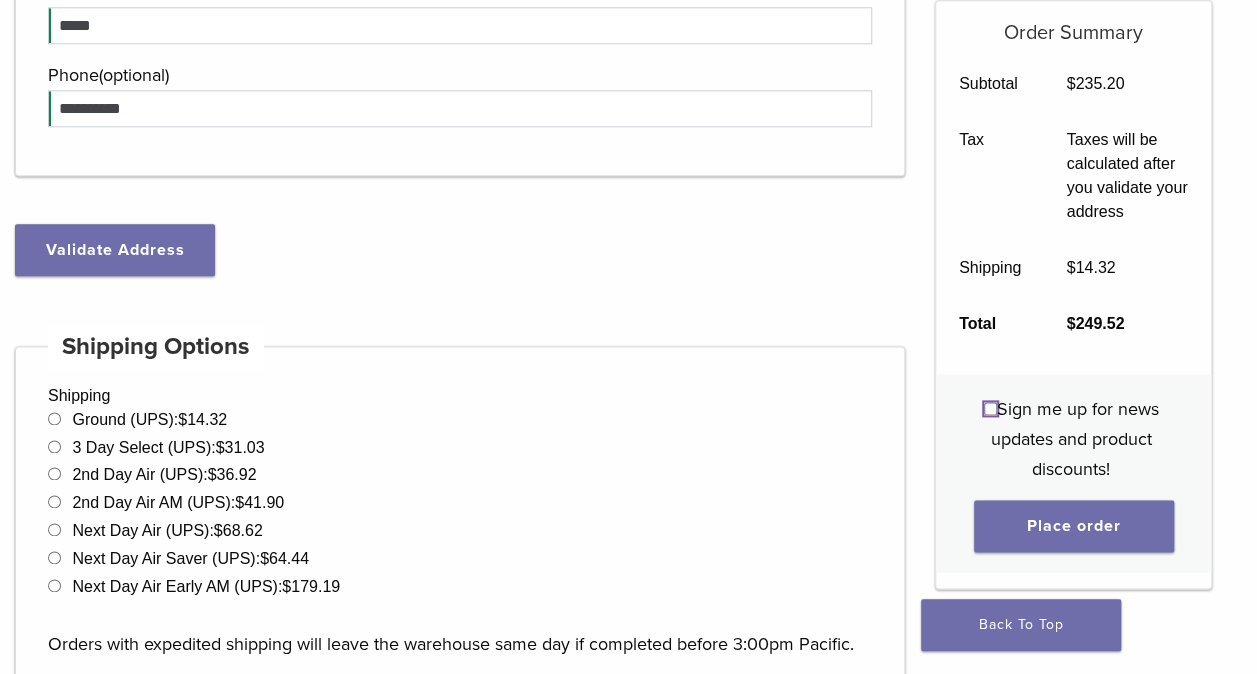 scroll, scrollTop: 1215, scrollLeft: 0, axis: vertical 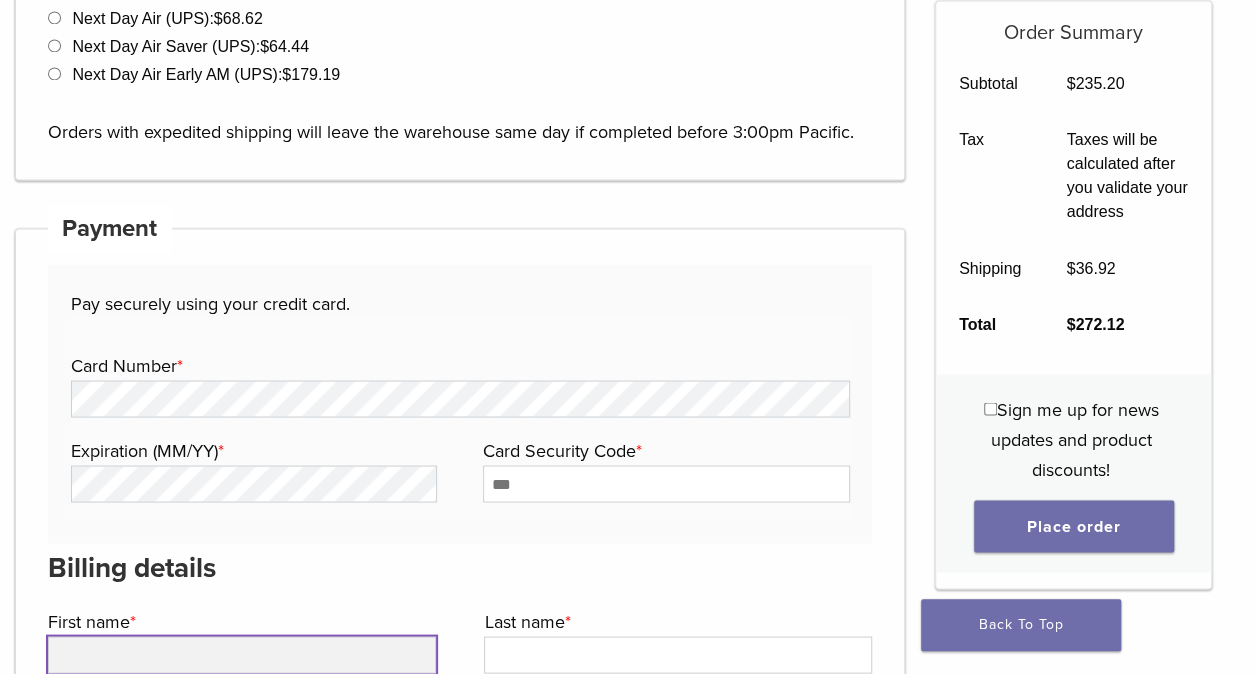 type on "********" 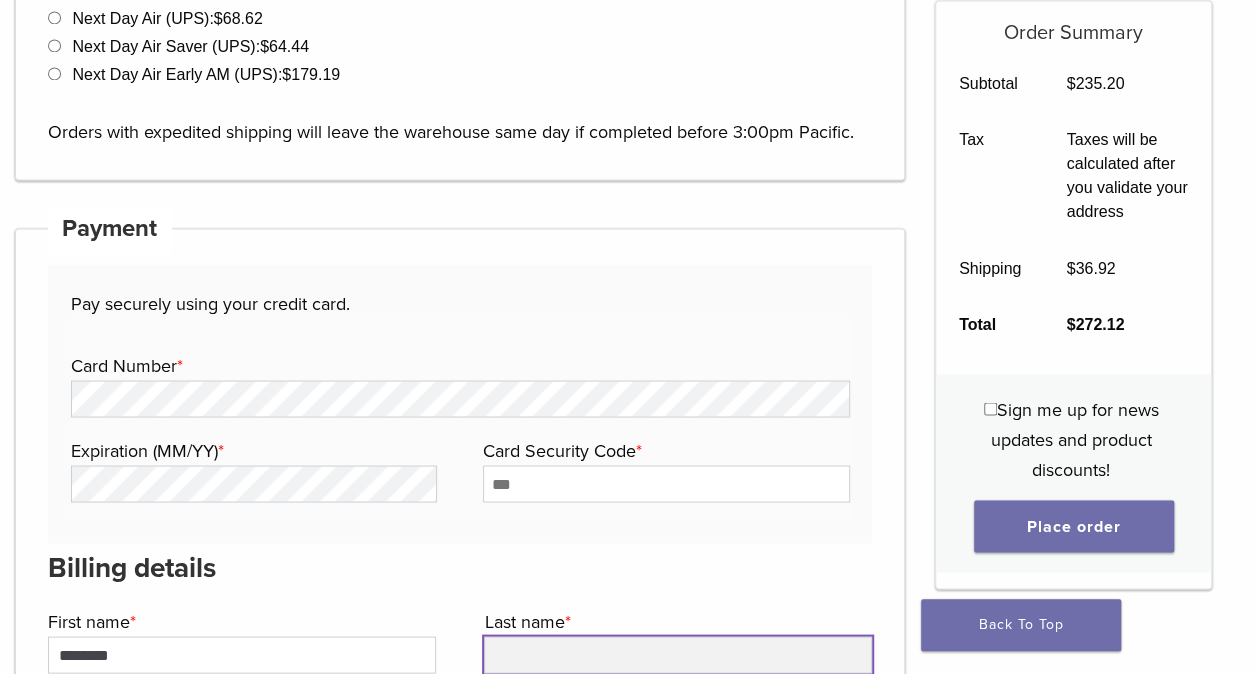 type on "*******" 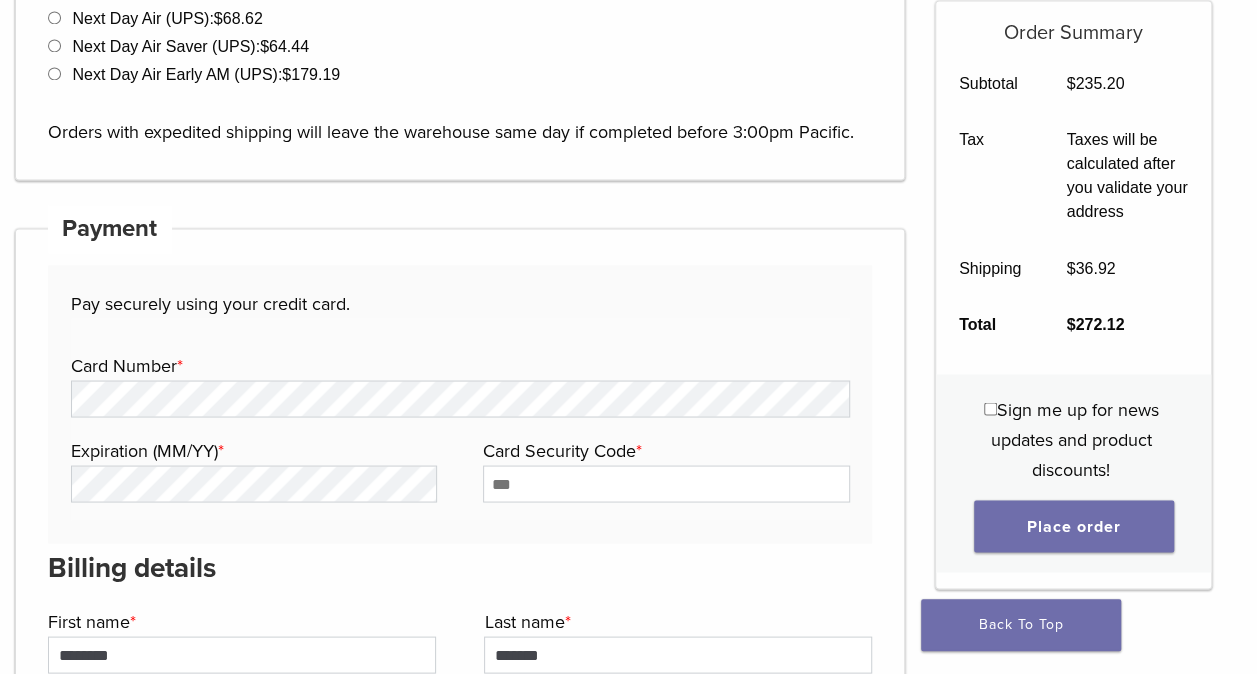 type on "**********" 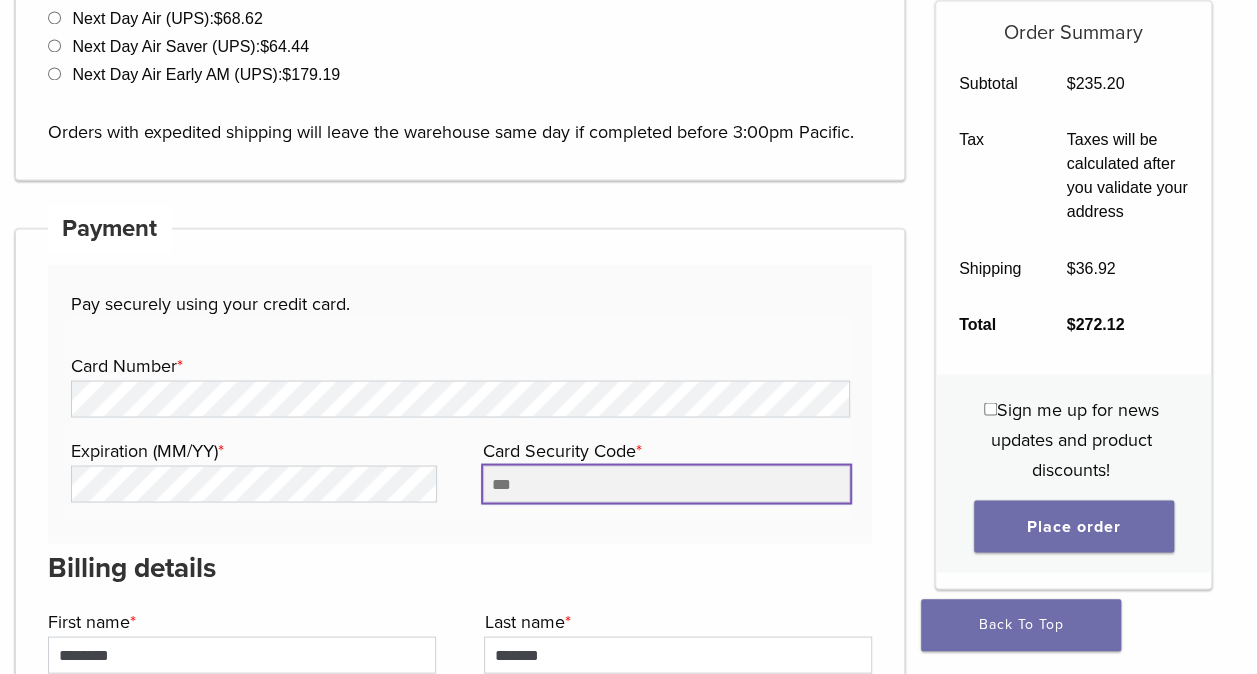 type on "***" 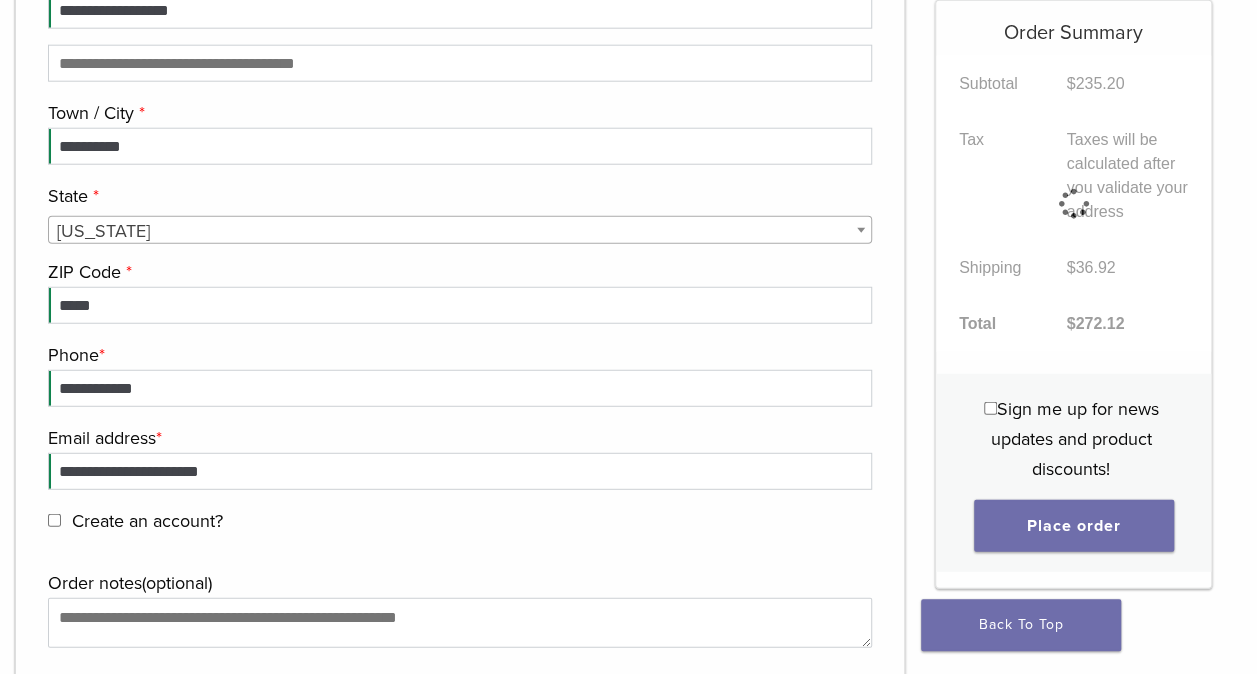 scroll, scrollTop: 2596, scrollLeft: 0, axis: vertical 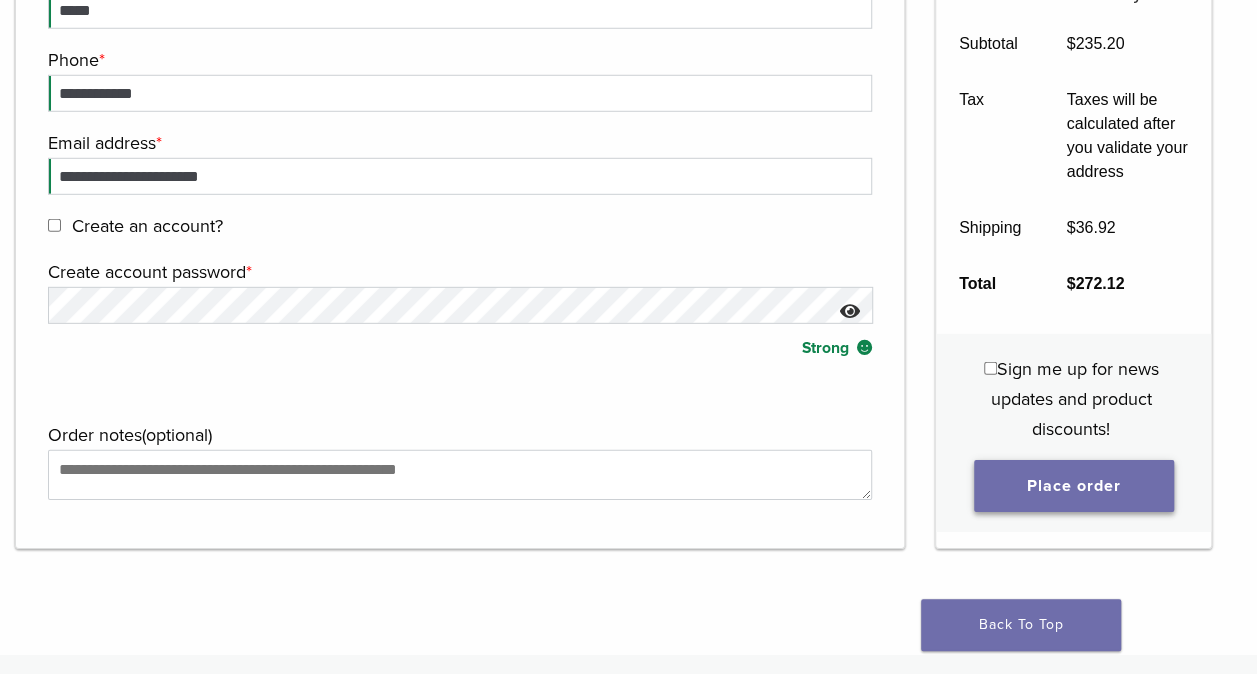 click on "Place order" at bounding box center [1074, 486] 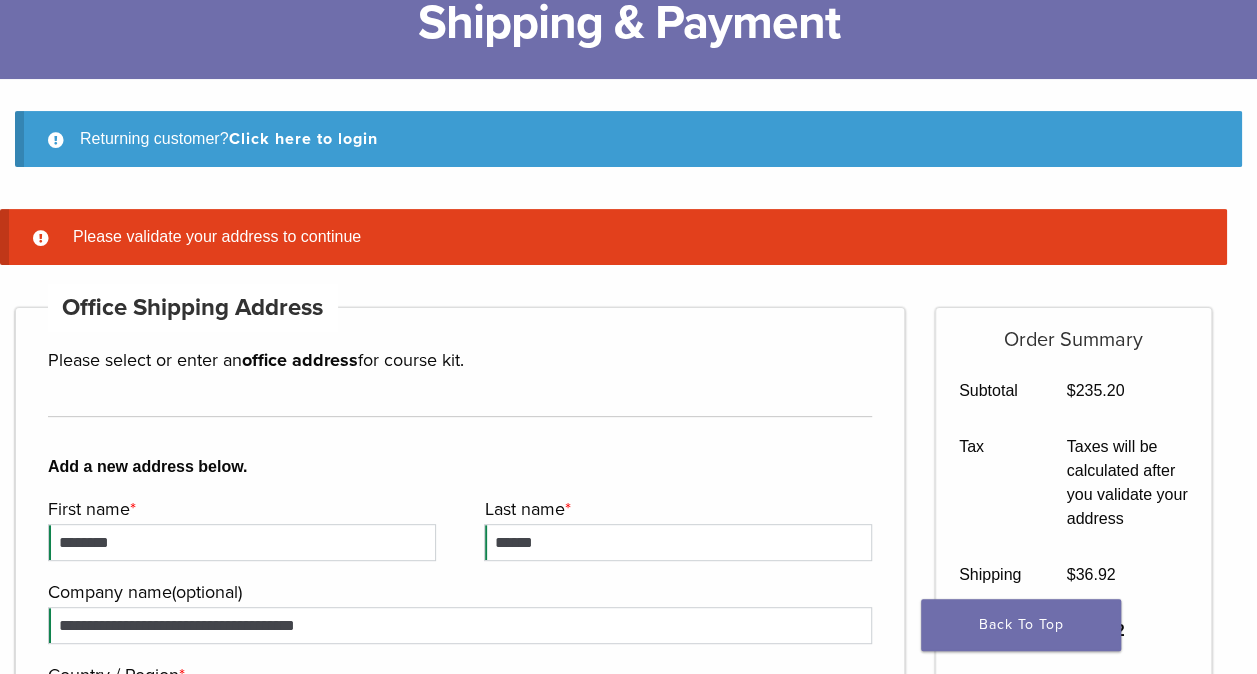 scroll, scrollTop: 0, scrollLeft: 0, axis: both 